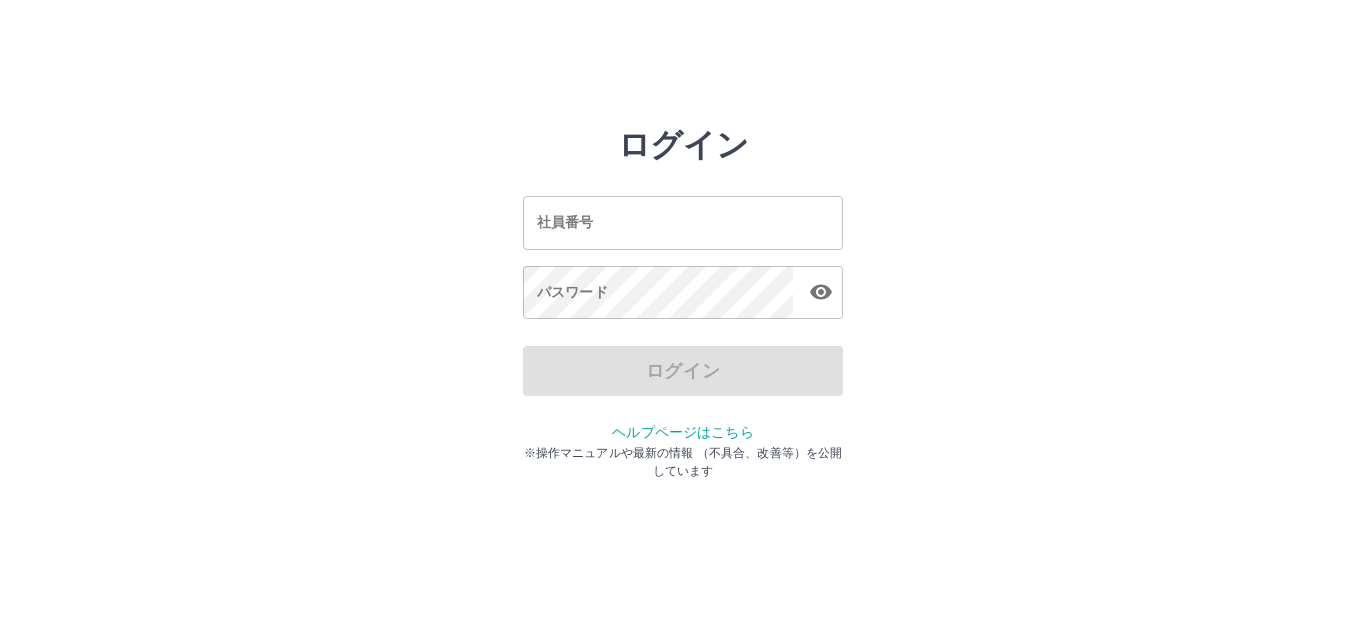 scroll, scrollTop: 0, scrollLeft: 0, axis: both 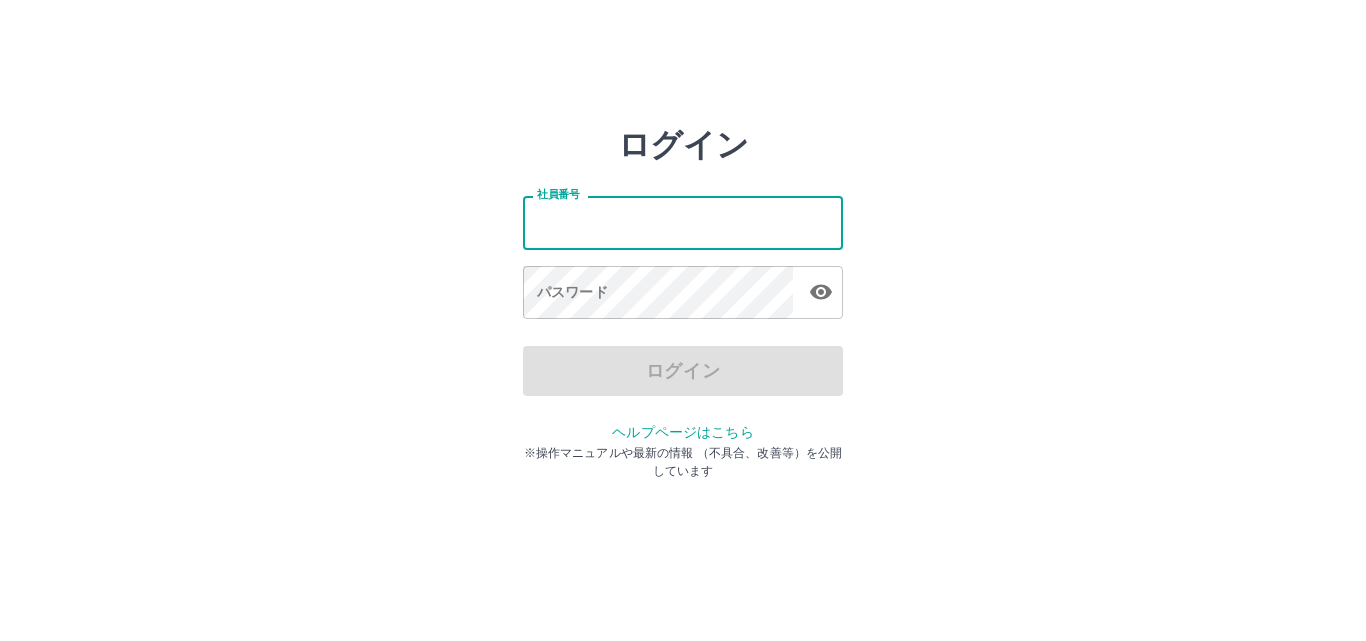 type on "*******" 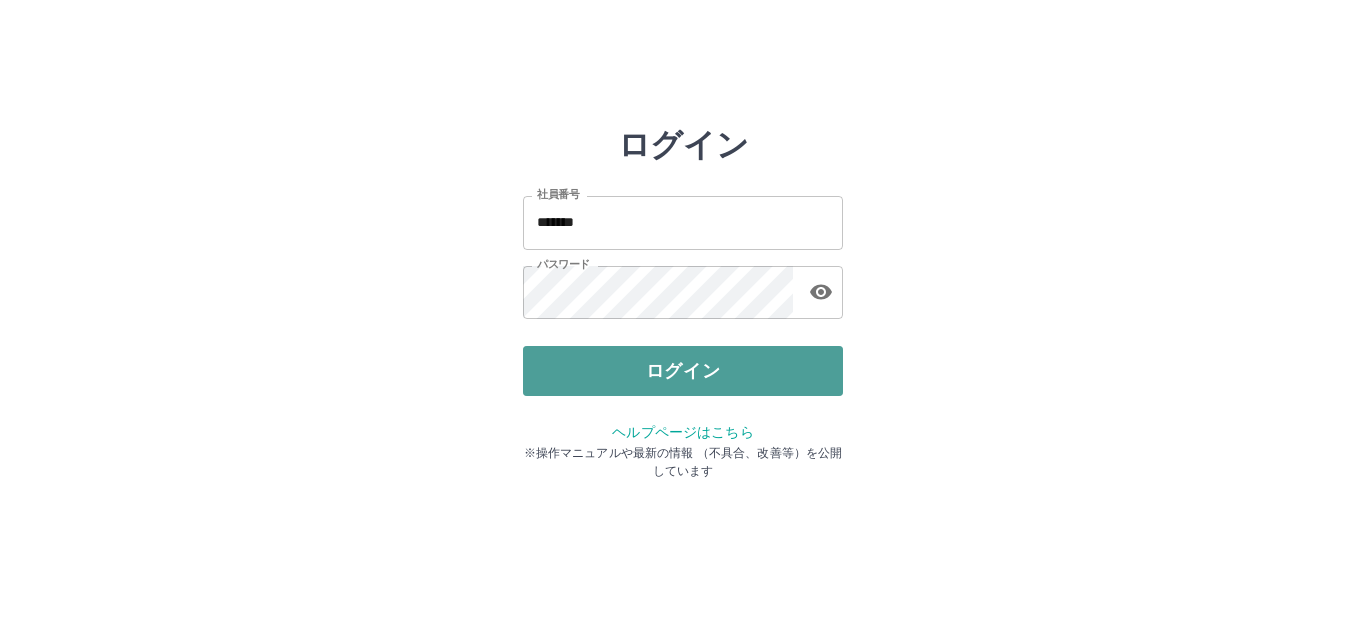 click on "ログイン" at bounding box center [683, 371] 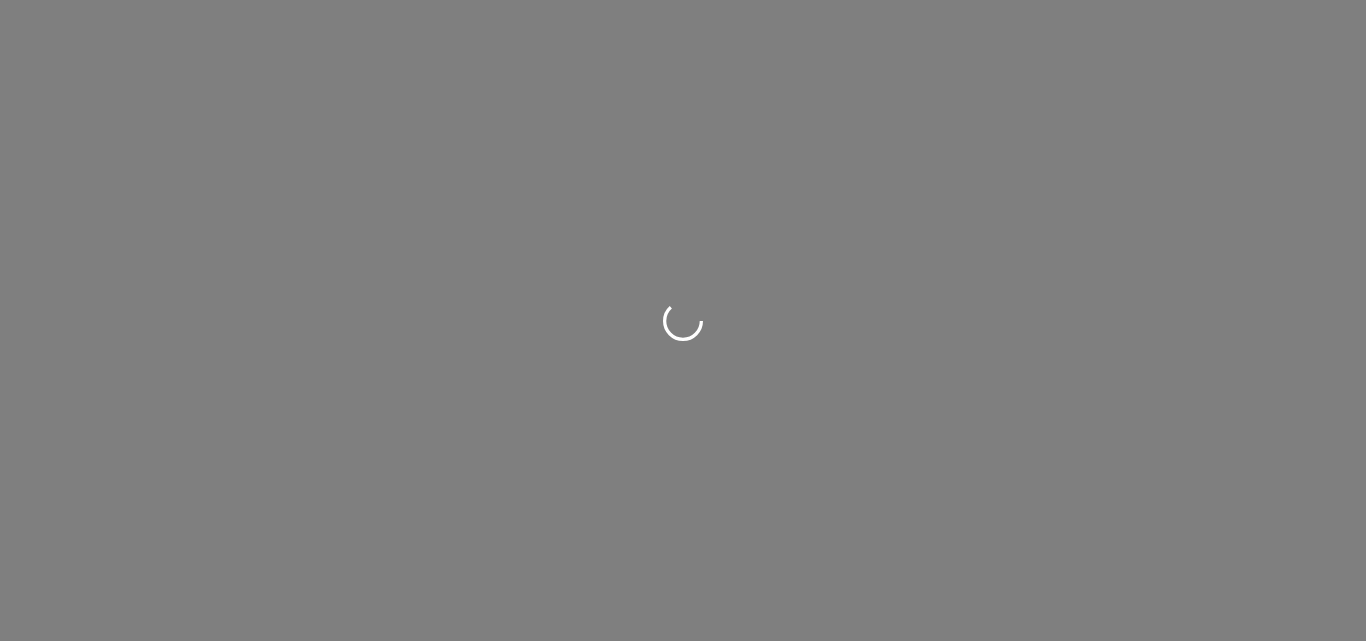 scroll, scrollTop: 0, scrollLeft: 0, axis: both 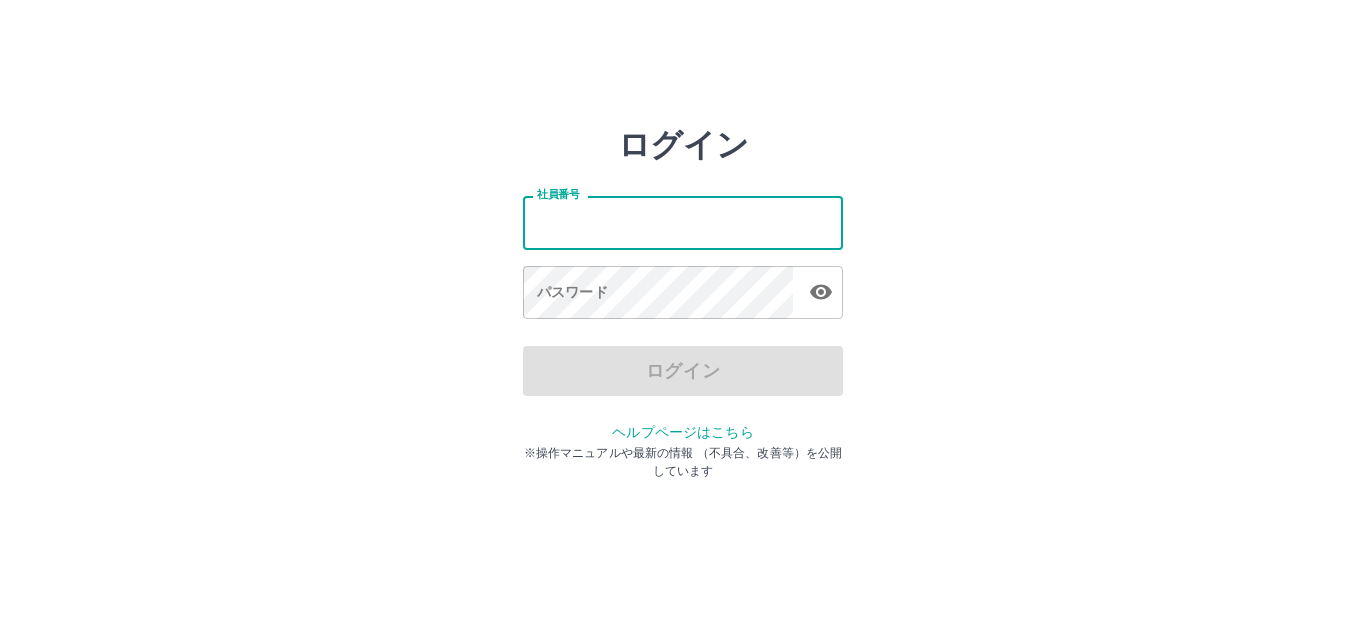 click on "社員番号" at bounding box center (683, 222) 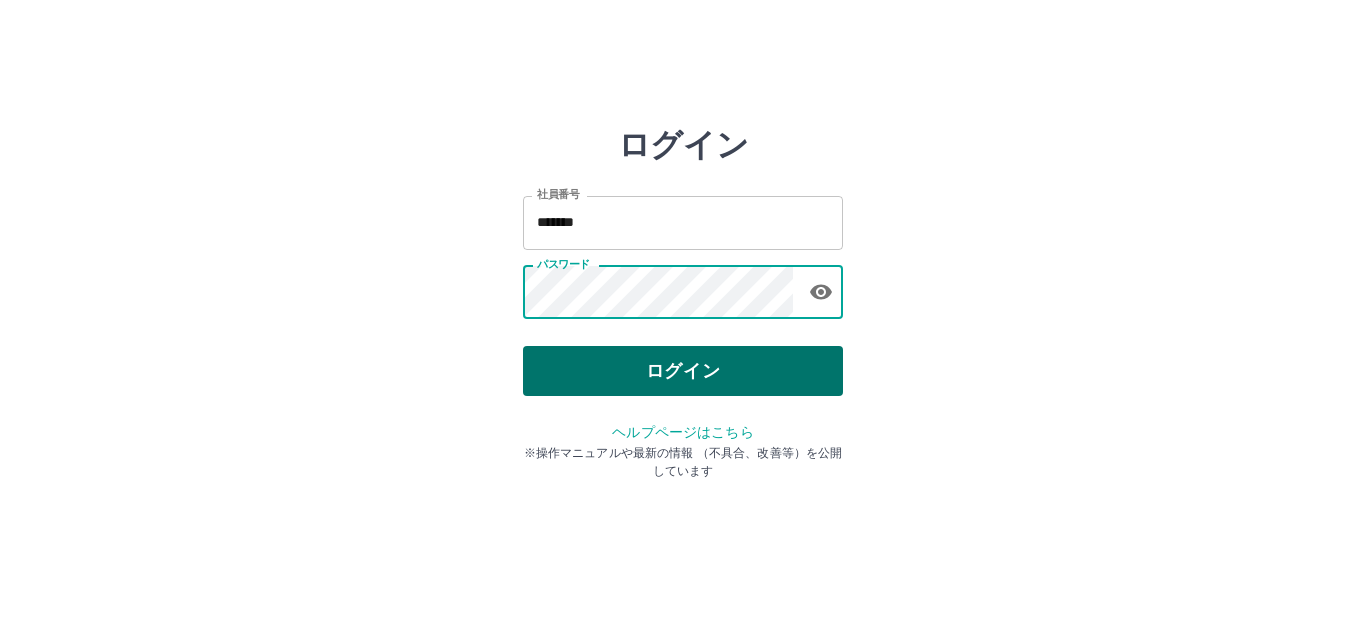 click on "ログイン" at bounding box center [683, 371] 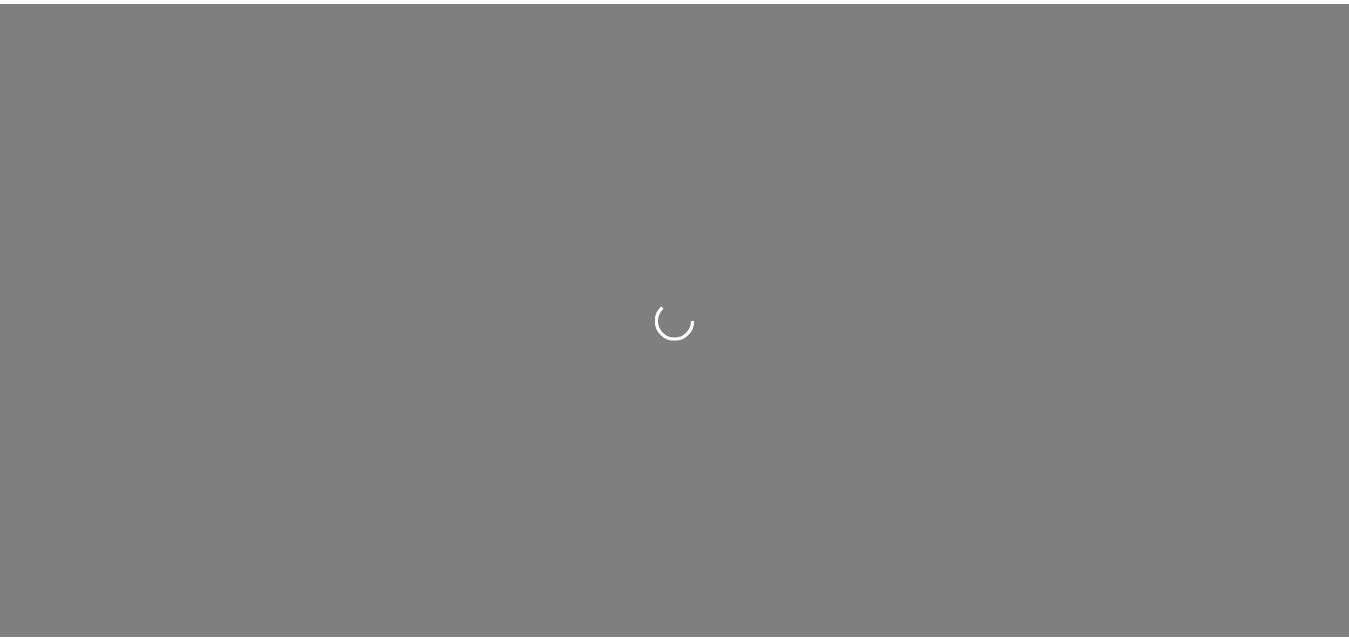 scroll, scrollTop: 0, scrollLeft: 0, axis: both 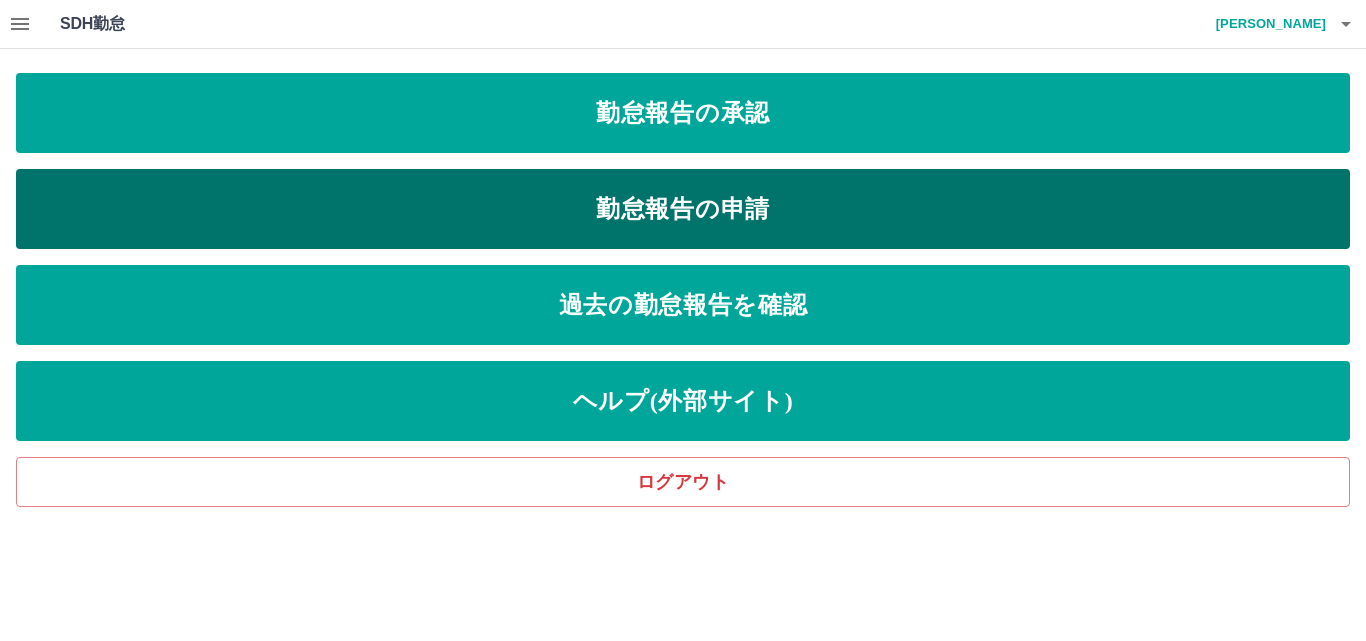 click on "勤怠報告の申請" at bounding box center [683, 209] 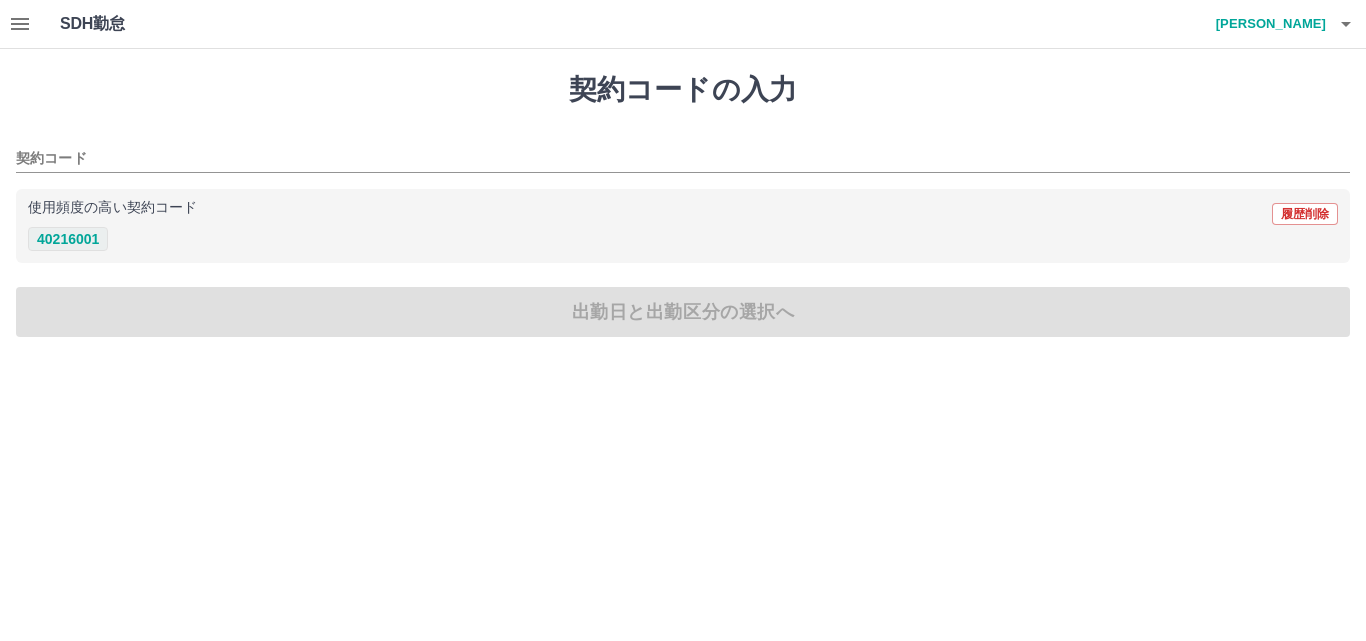 click on "40216001" at bounding box center (68, 239) 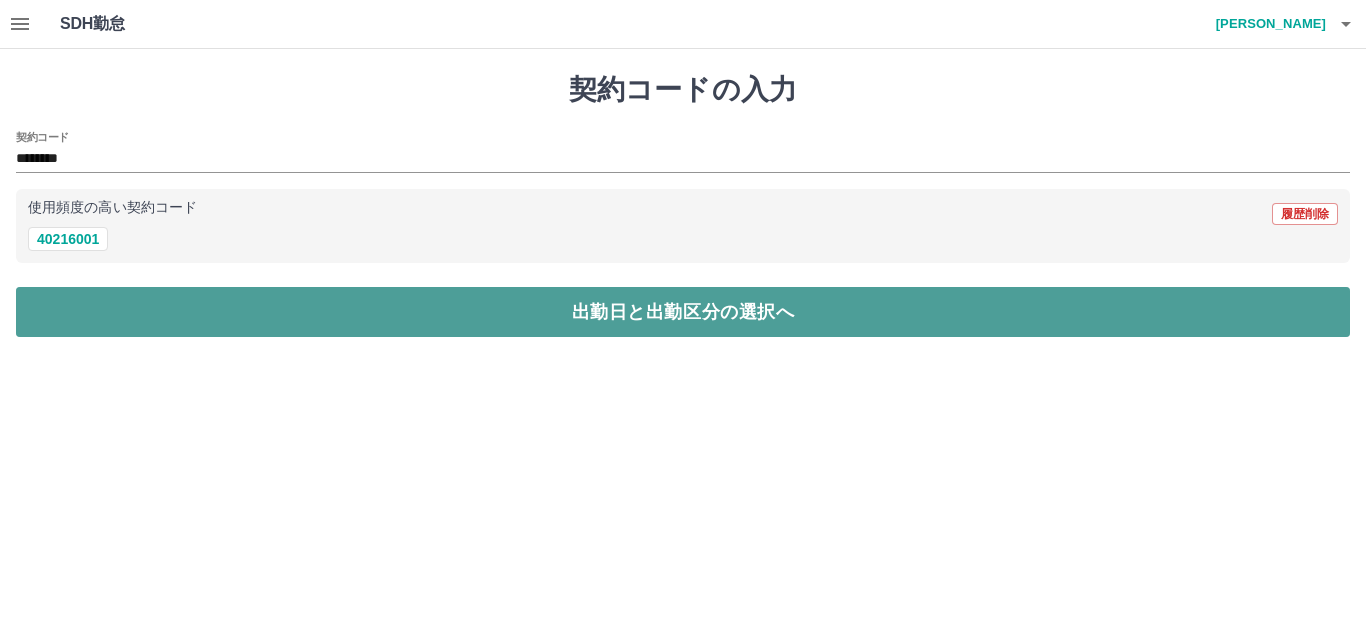 click on "出勤日と出勤区分の選択へ" at bounding box center [683, 312] 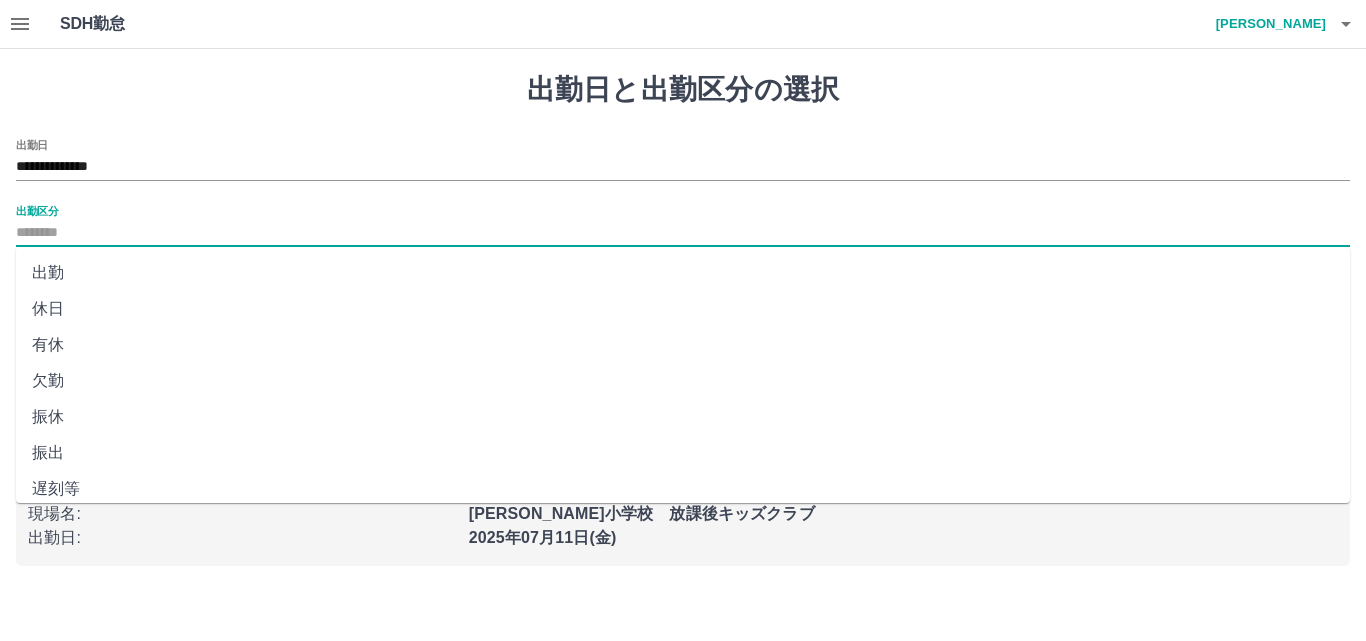 click on "出勤区分" at bounding box center (683, 233) 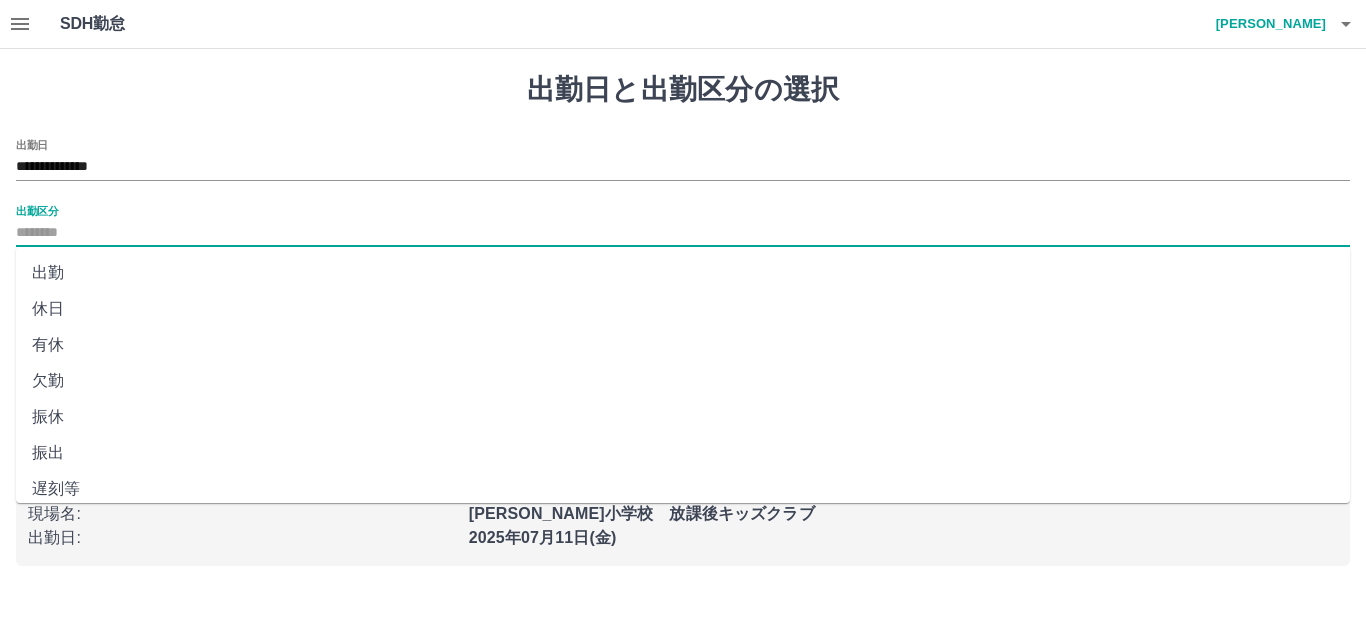 click on "出勤" at bounding box center [683, 273] 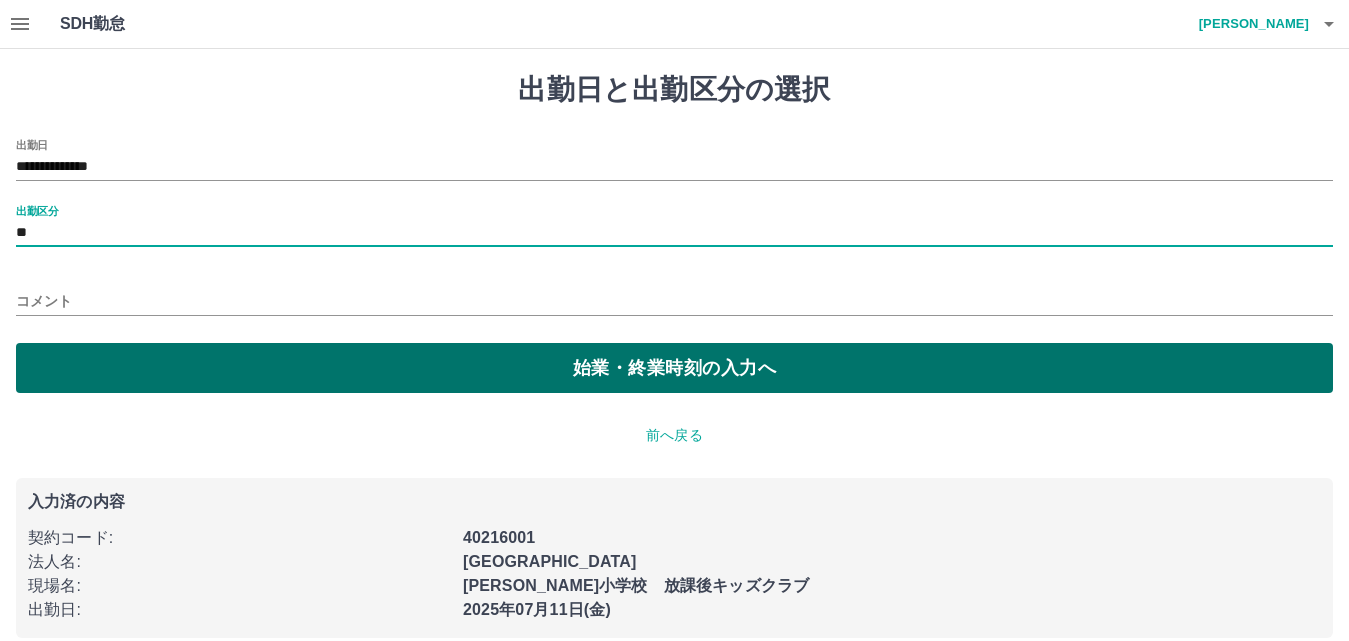 click on "始業・終業時刻の入力へ" at bounding box center (674, 368) 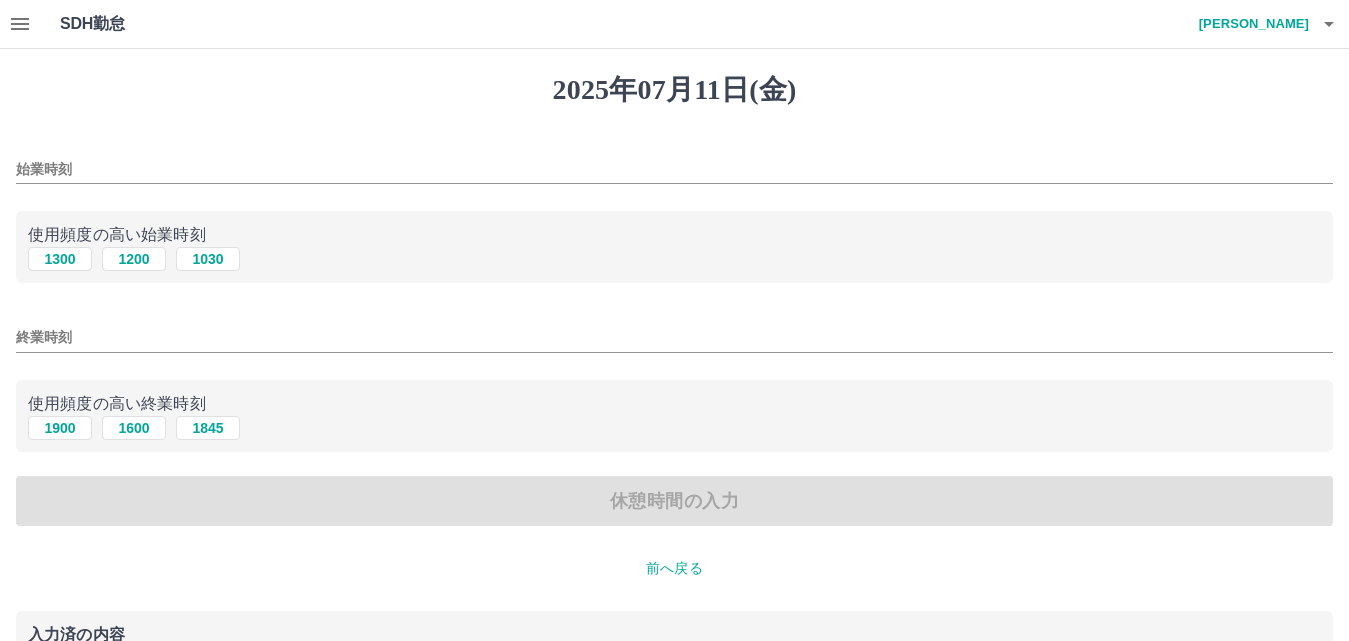click on "始業時刻" at bounding box center (674, 169) 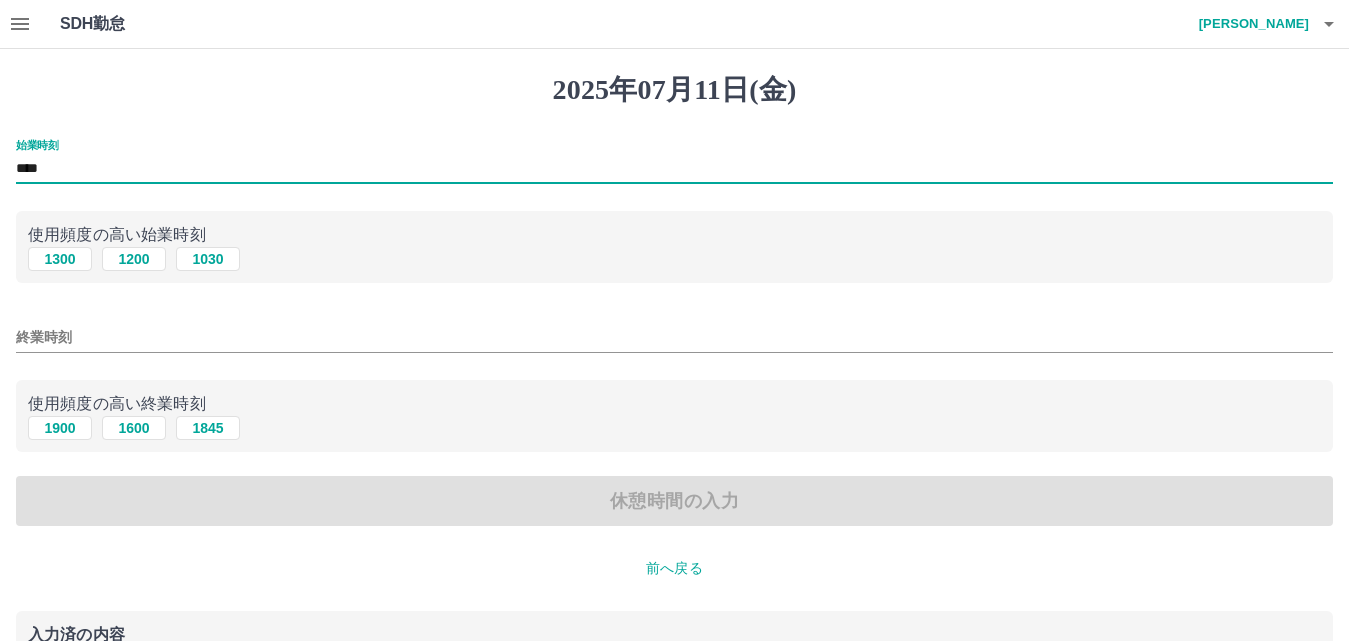 type on "****" 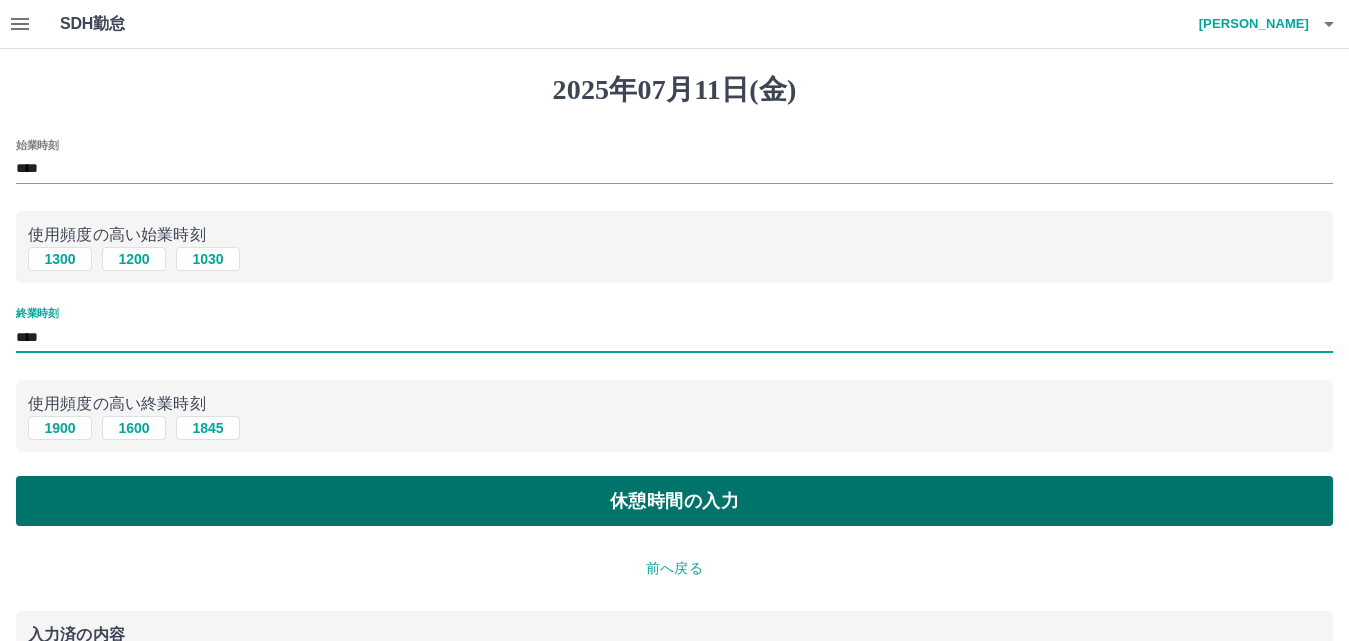 type on "****" 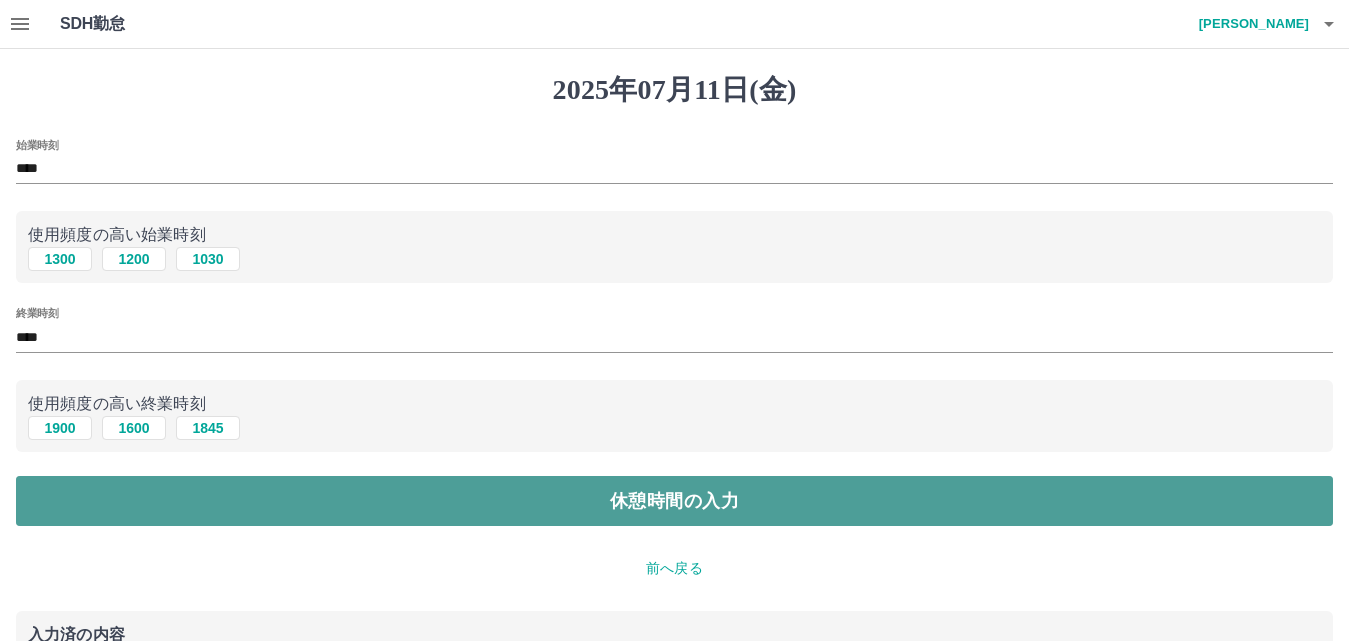 click on "休憩時間の入力" at bounding box center [674, 501] 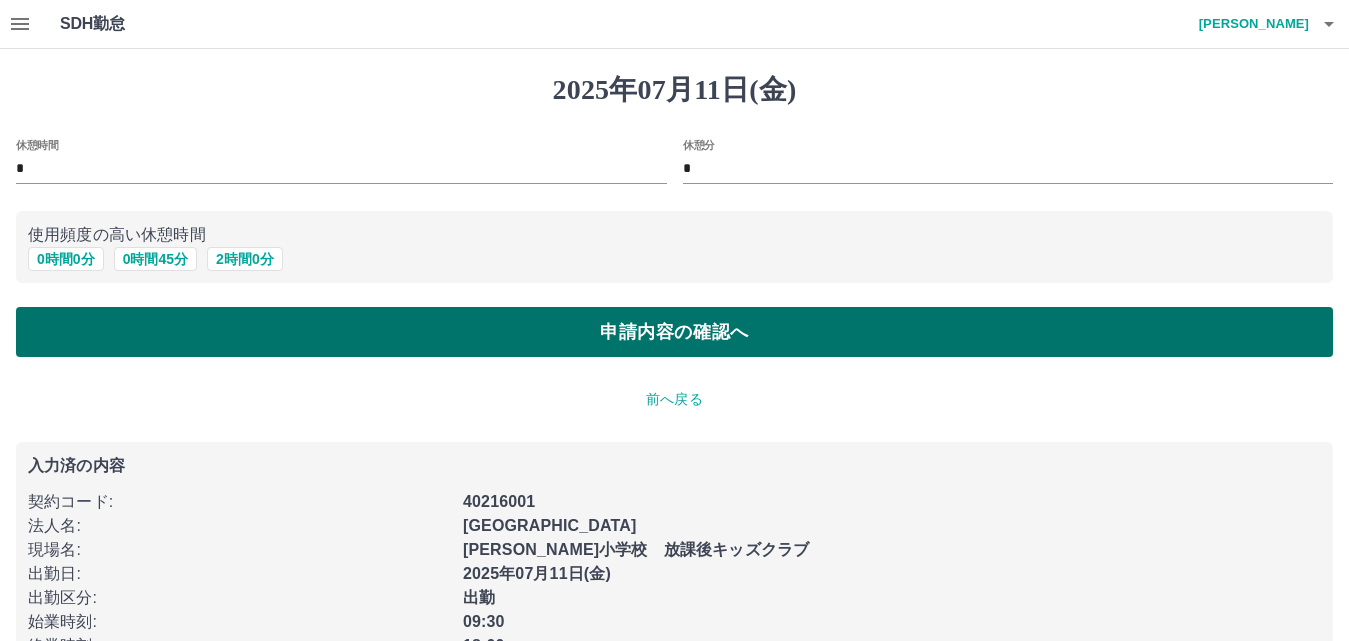 click on "申請内容の確認へ" at bounding box center [674, 332] 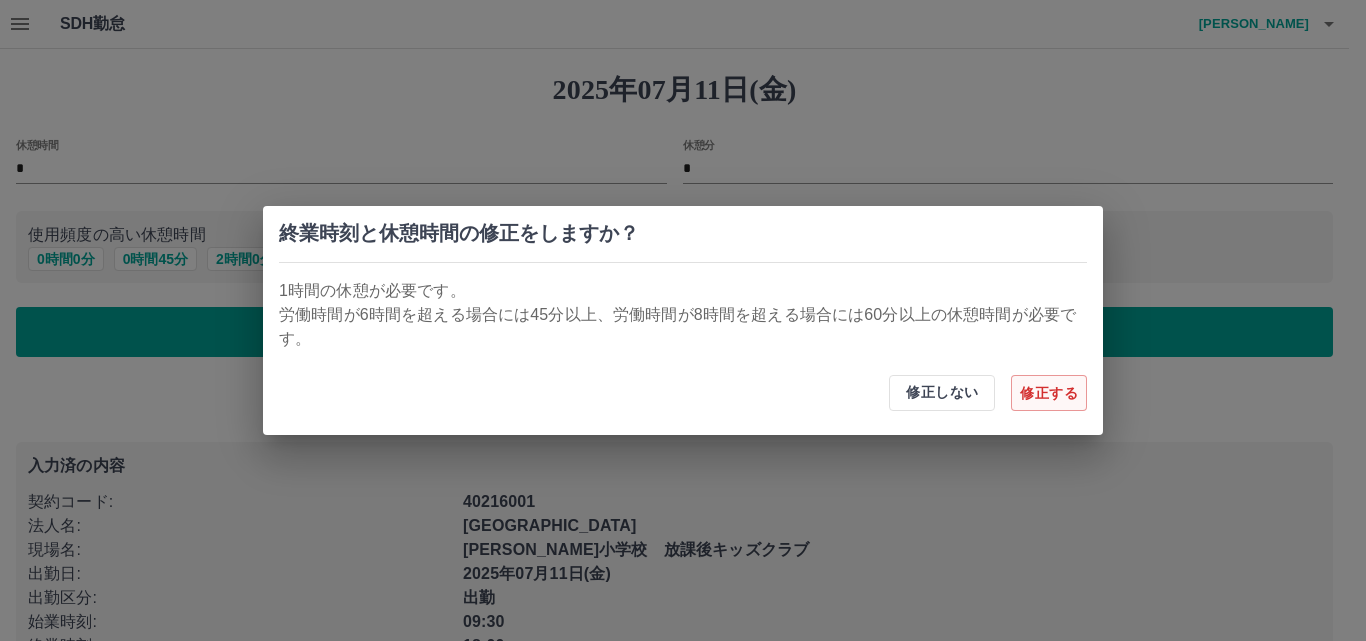 click on "修正する" at bounding box center (1049, 393) 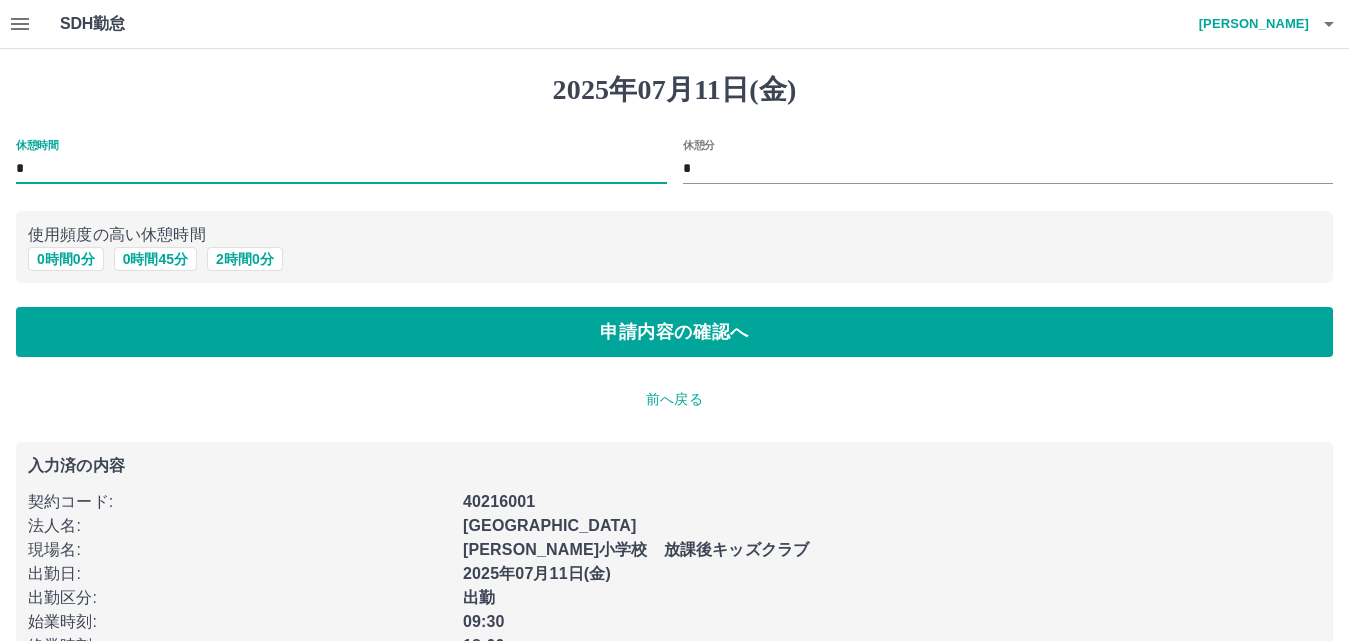 click on "*" at bounding box center (341, 169) 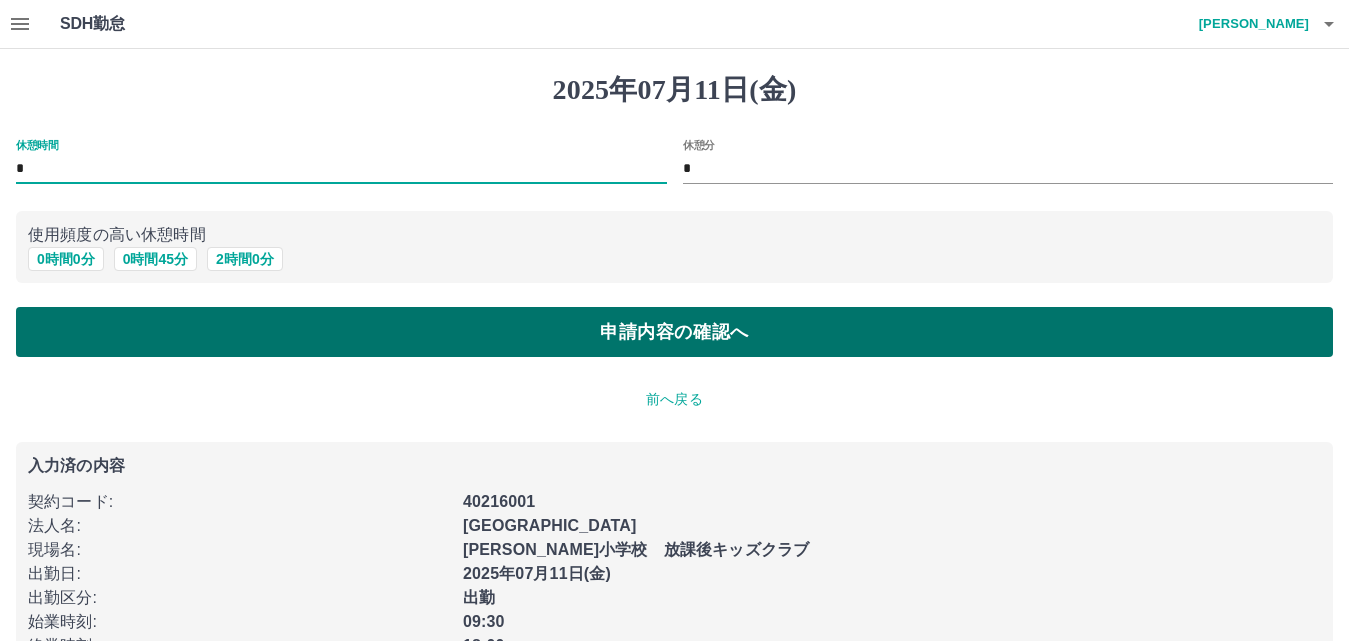 type on "*" 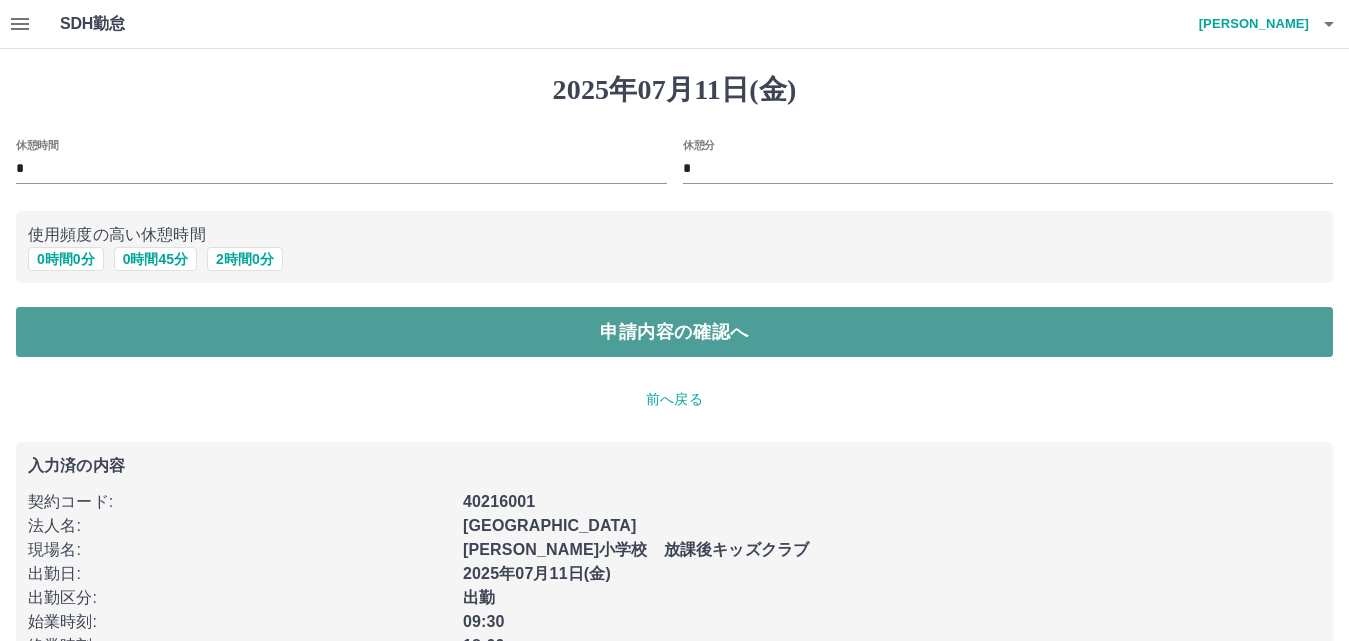 click on "申請内容の確認へ" at bounding box center (674, 332) 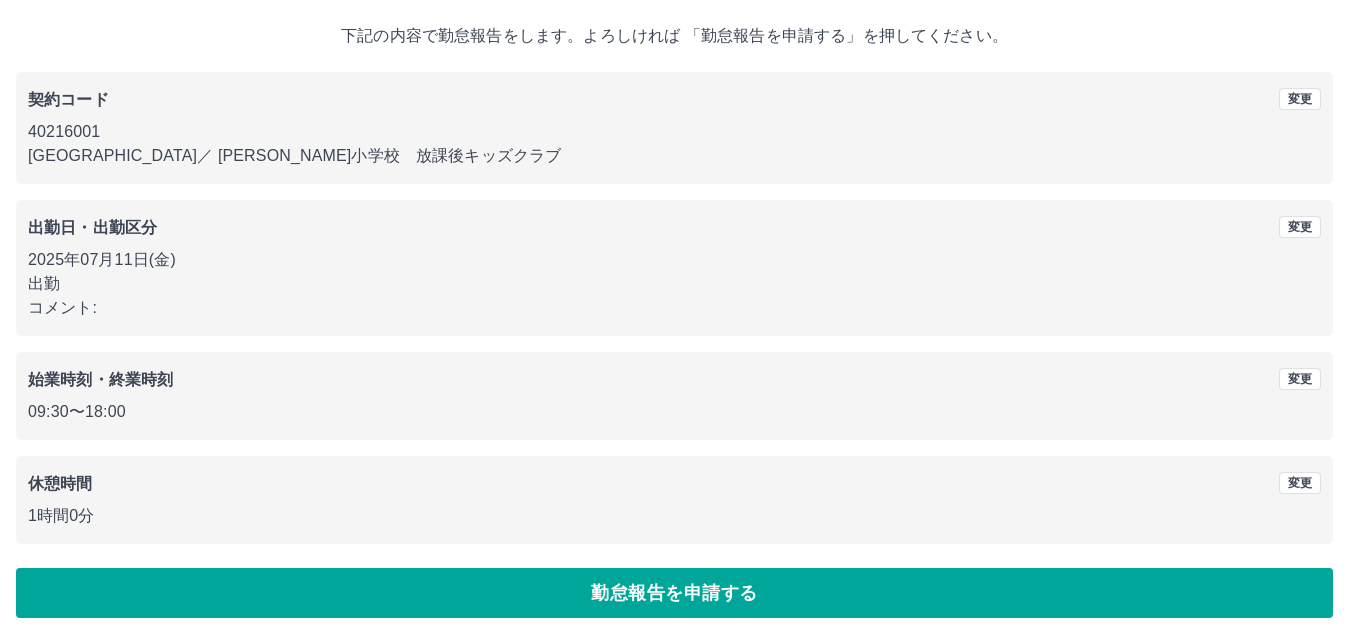 scroll, scrollTop: 108, scrollLeft: 0, axis: vertical 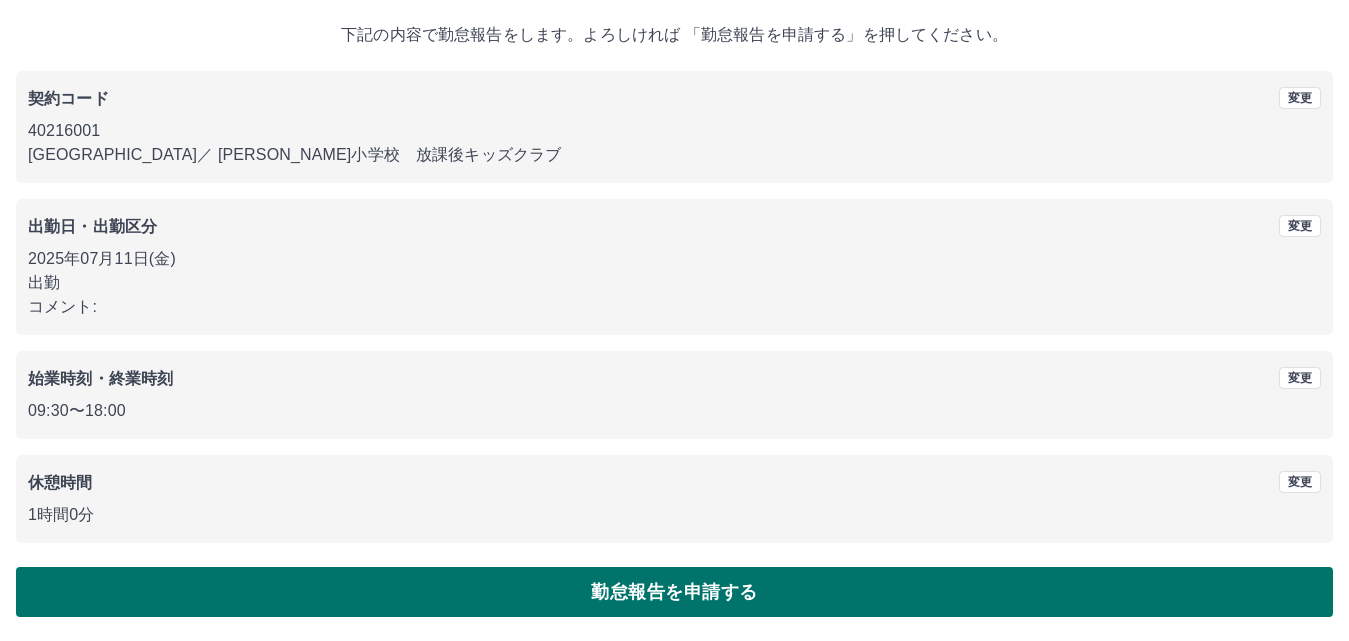 click on "勤怠報告を申請する" at bounding box center [674, 592] 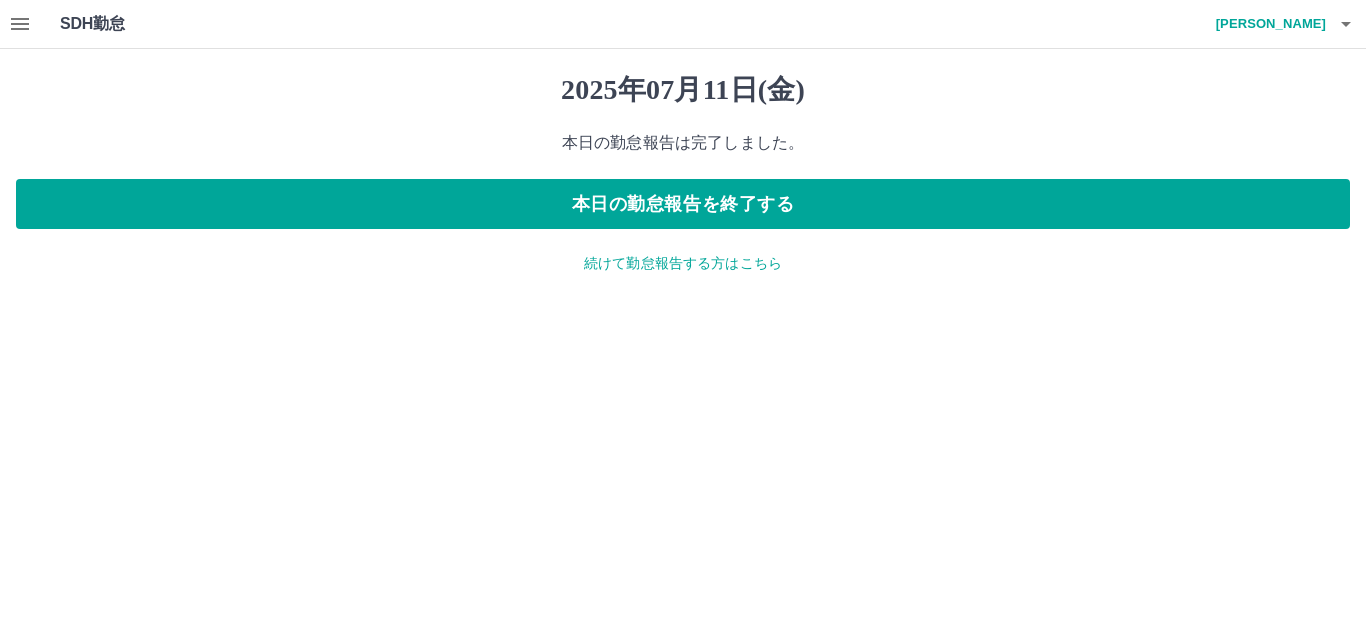 click 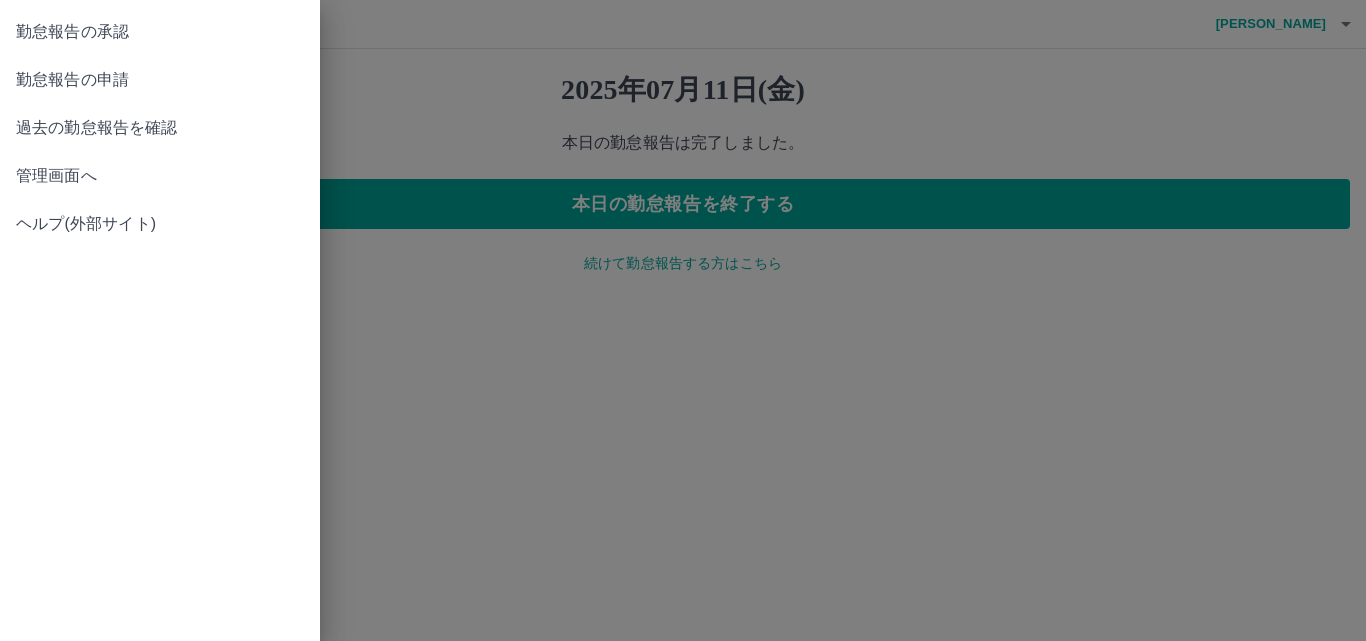 click on "勤怠報告の承認" at bounding box center [160, 32] 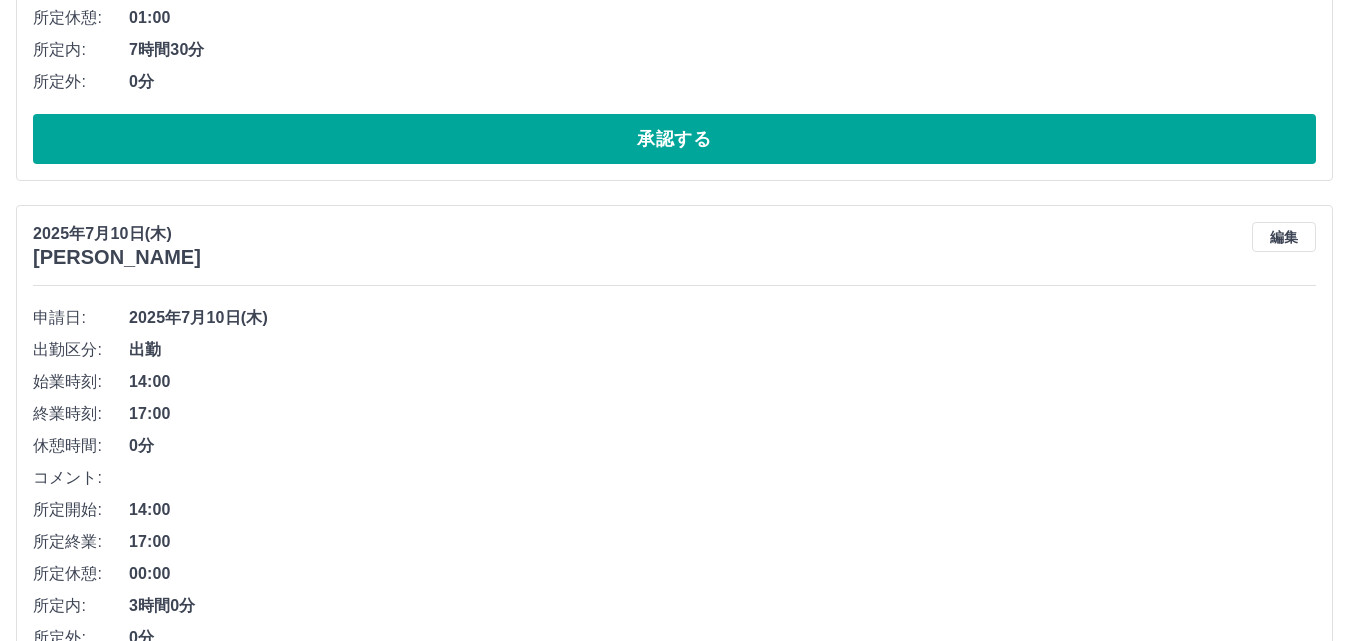 scroll, scrollTop: 800, scrollLeft: 0, axis: vertical 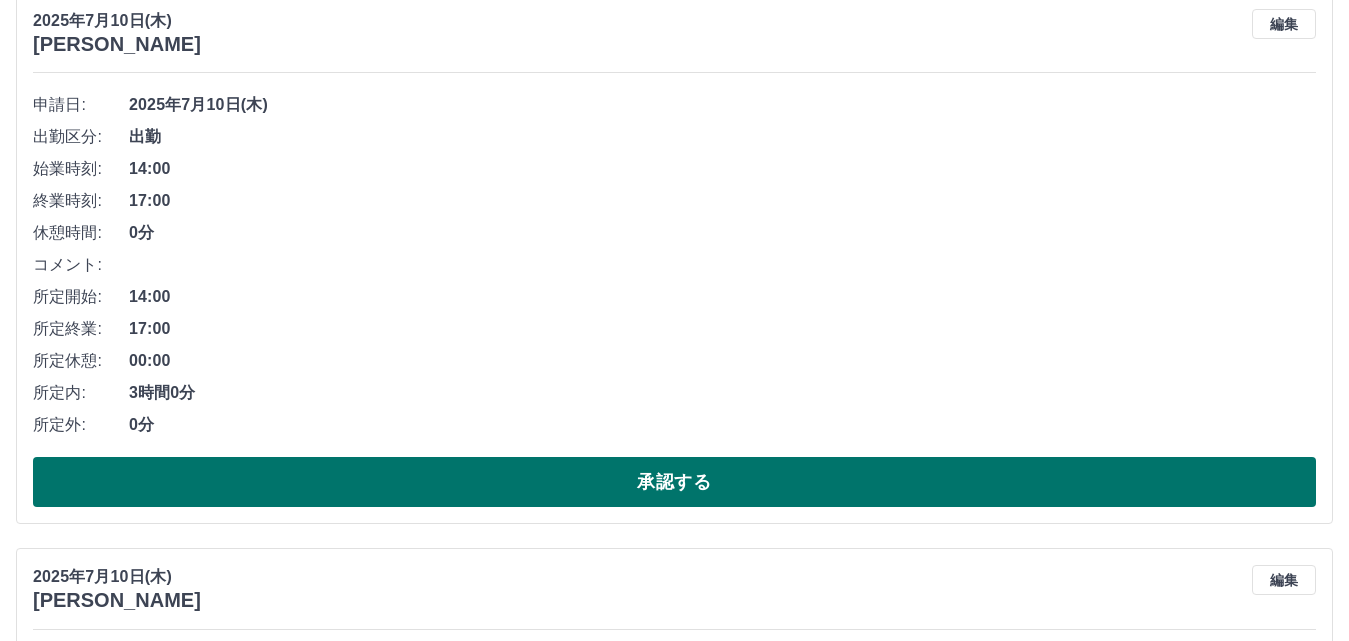 click on "承認する" at bounding box center [674, 482] 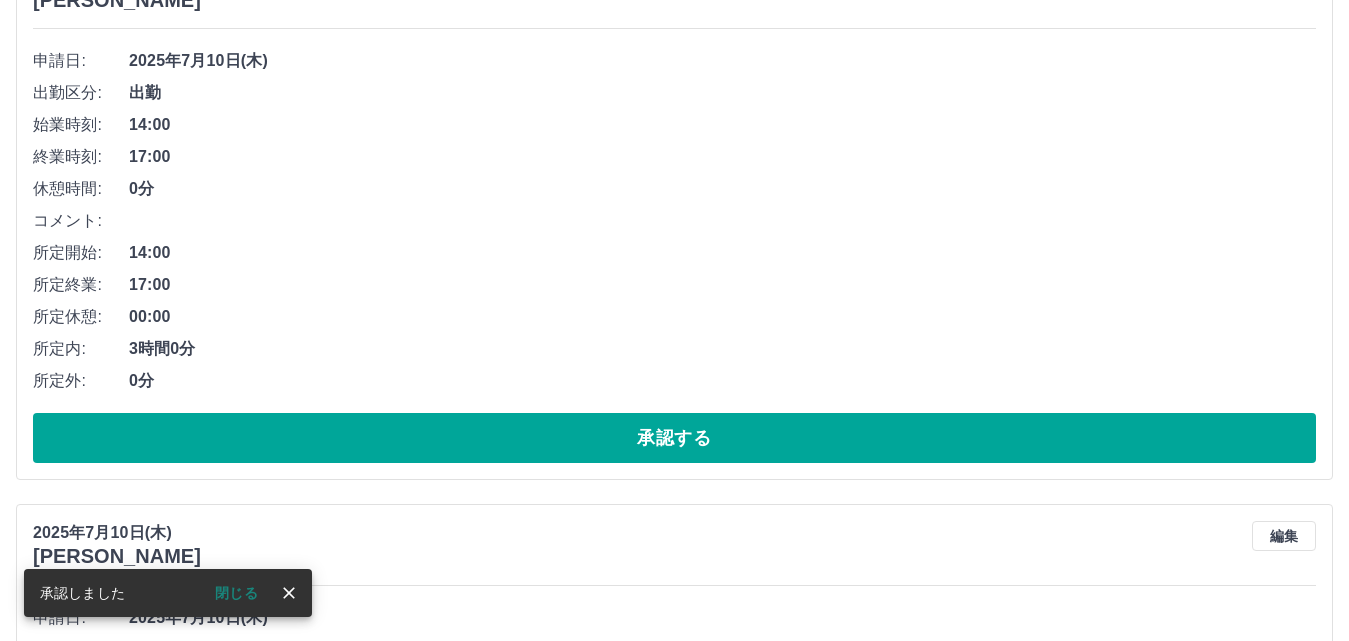 scroll, scrollTop: 744, scrollLeft: 0, axis: vertical 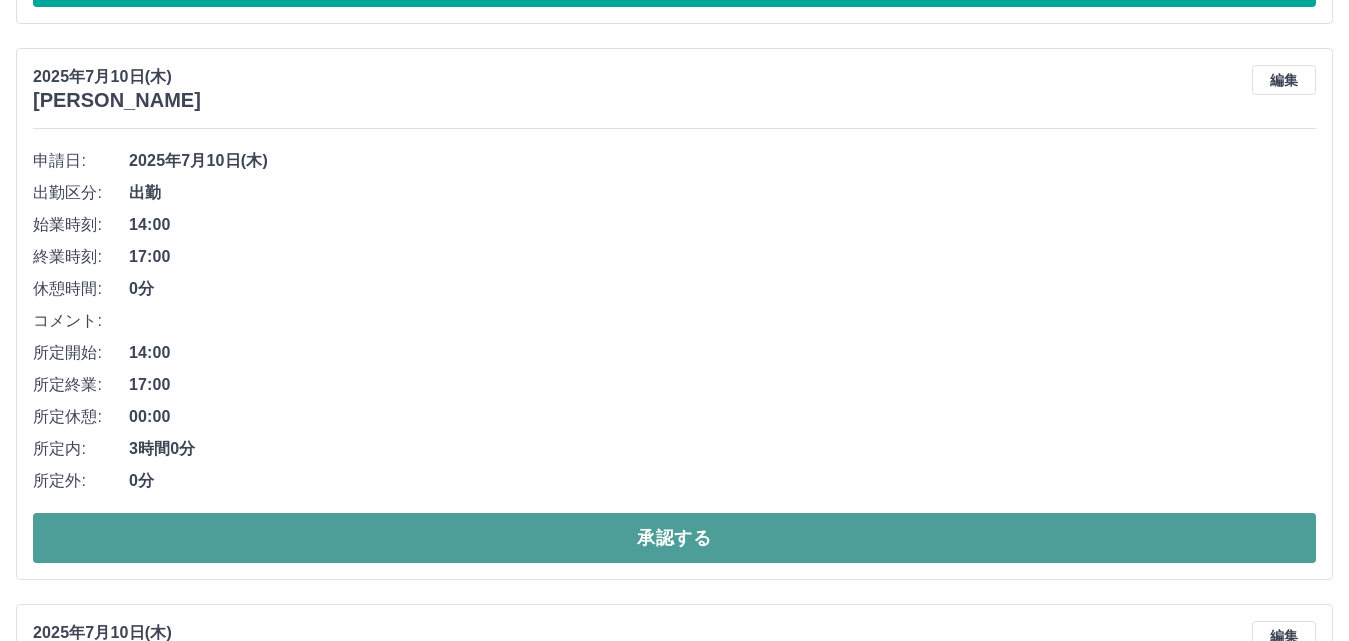 click on "承認する" at bounding box center (674, 538) 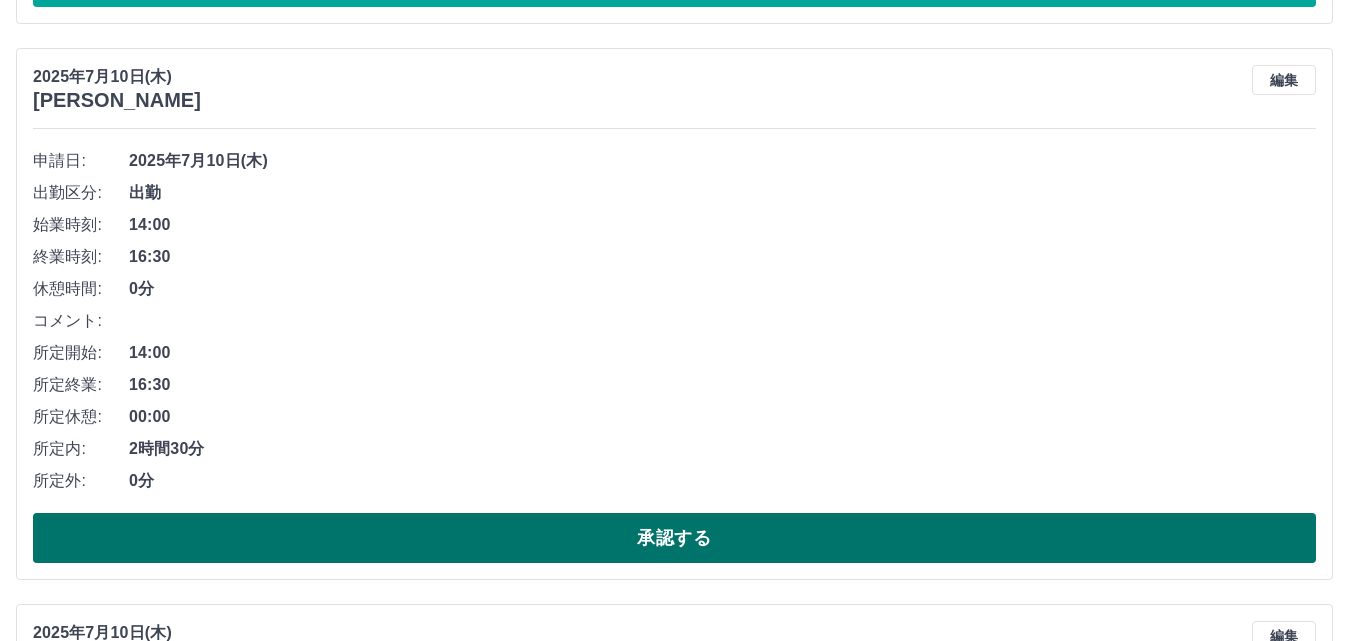 click on "承認する" at bounding box center (674, 538) 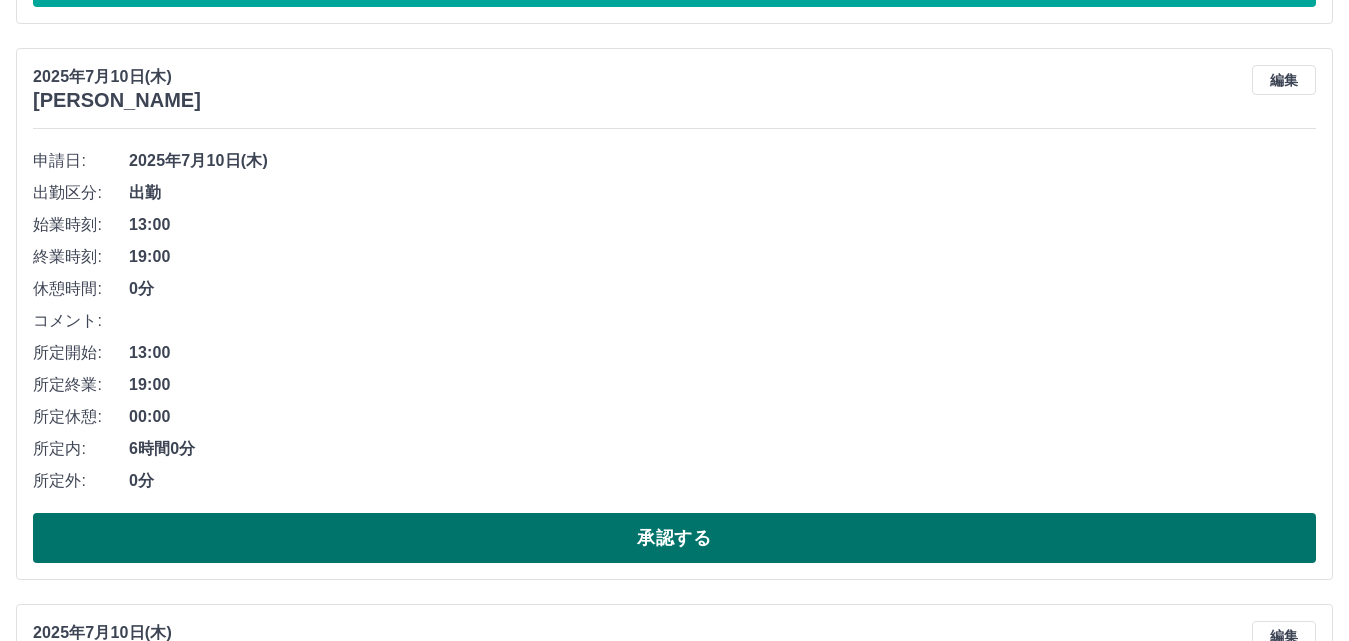 click on "承認する" at bounding box center [674, 538] 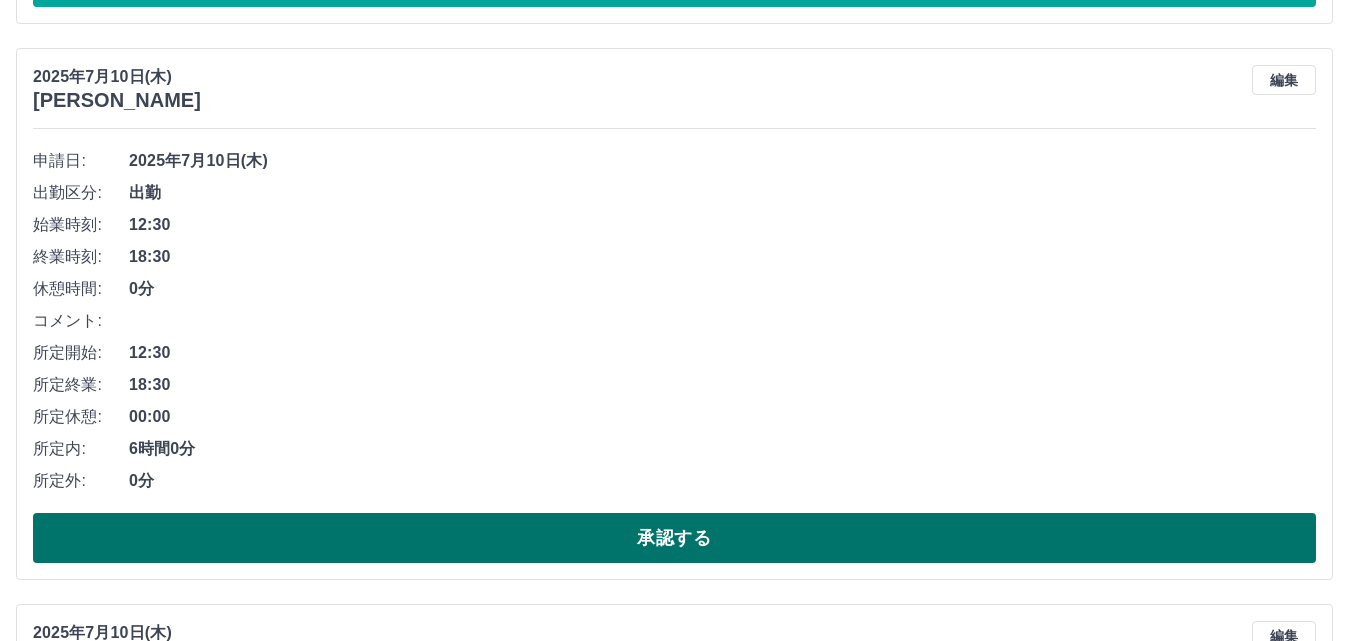 click on "承認する" at bounding box center (674, 538) 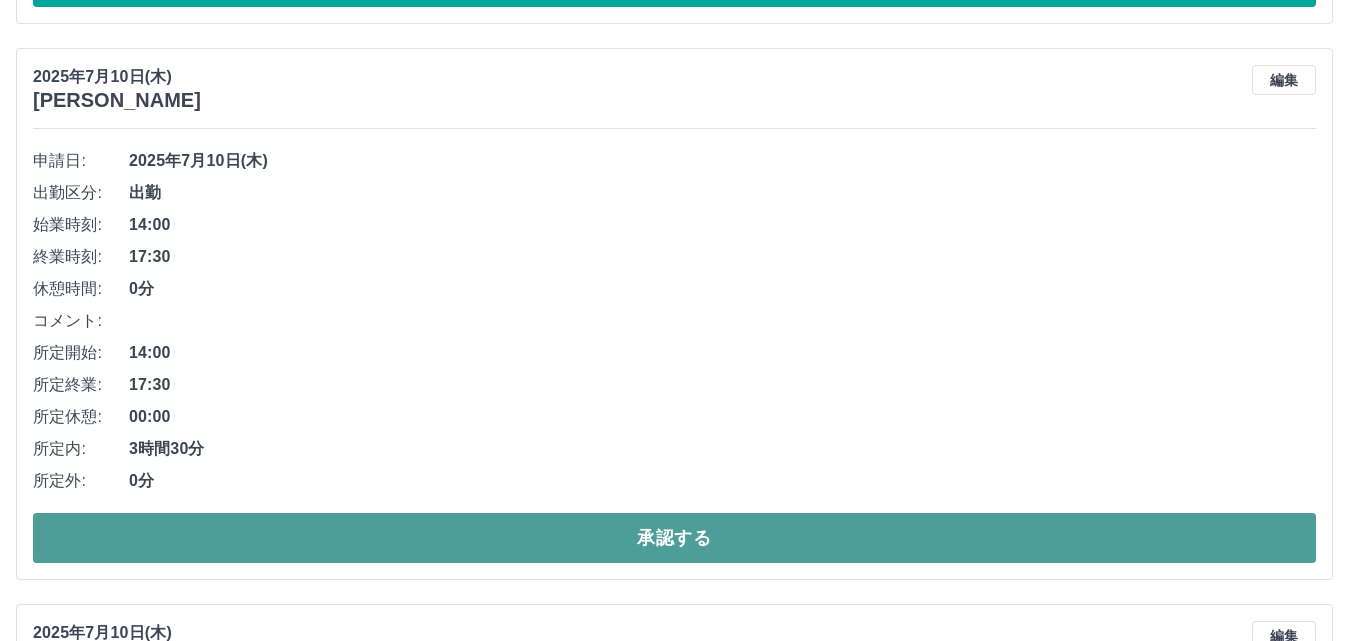 click on "承認する" at bounding box center [674, 538] 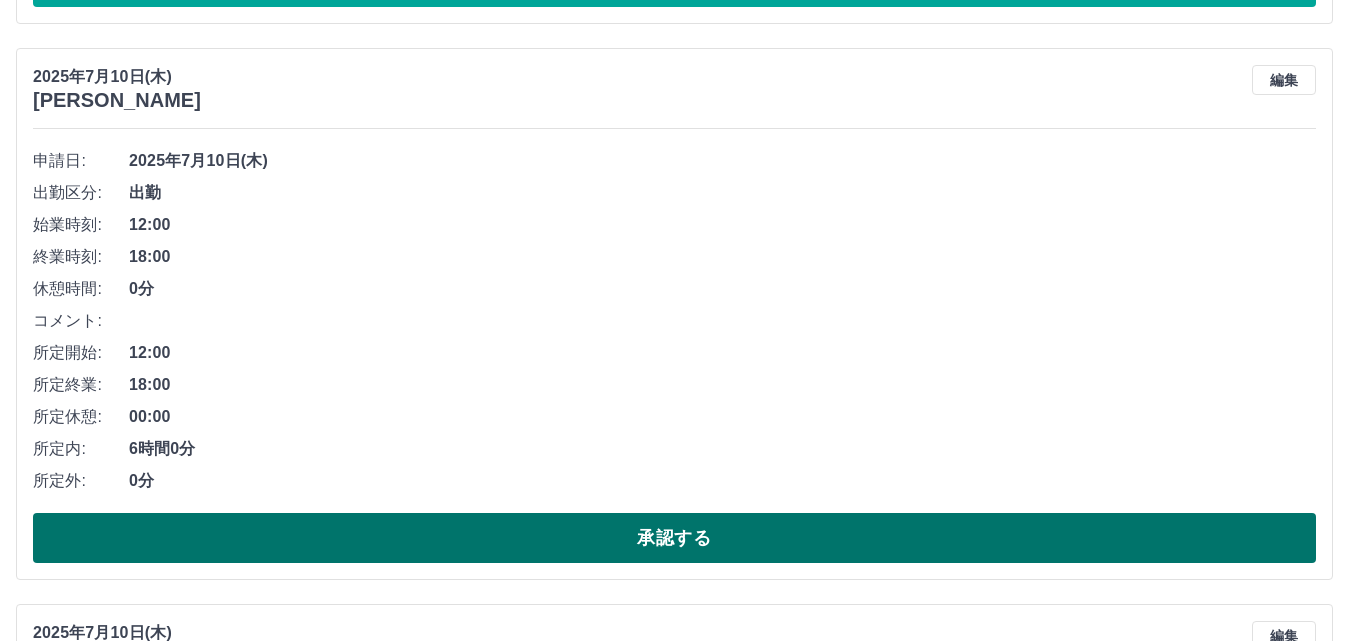 click on "承認する" at bounding box center (674, 538) 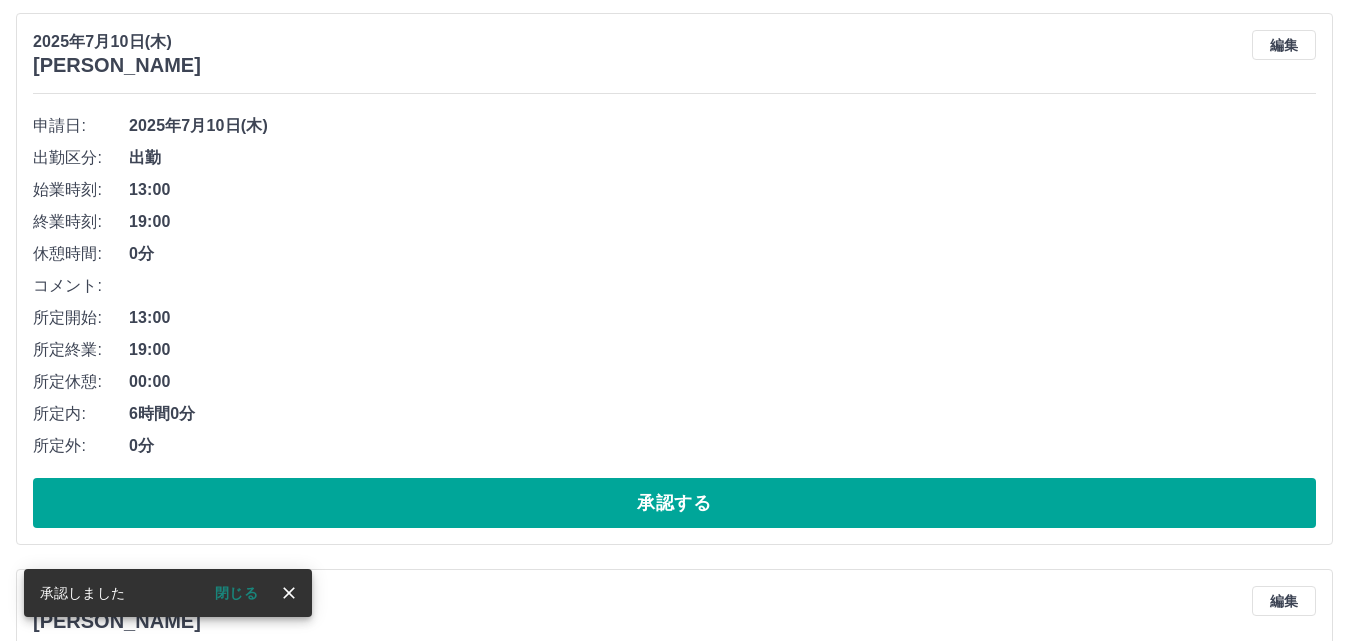 scroll, scrollTop: 744, scrollLeft: 0, axis: vertical 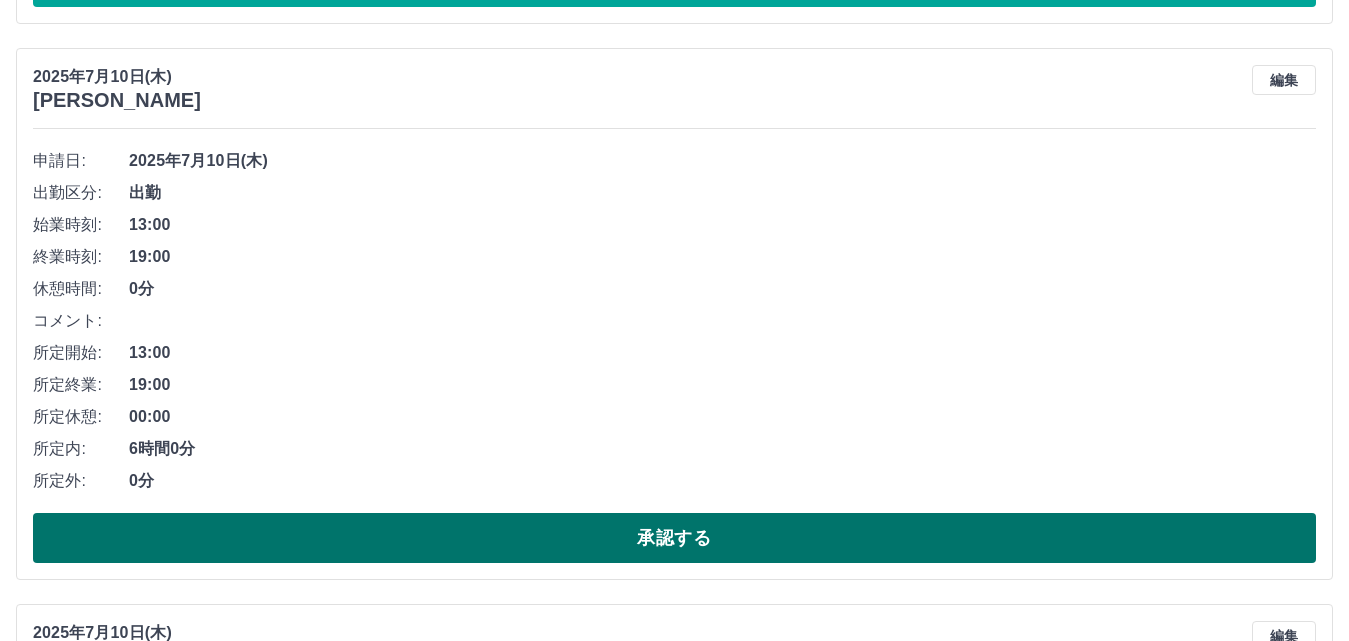 click on "承認する" at bounding box center (674, 538) 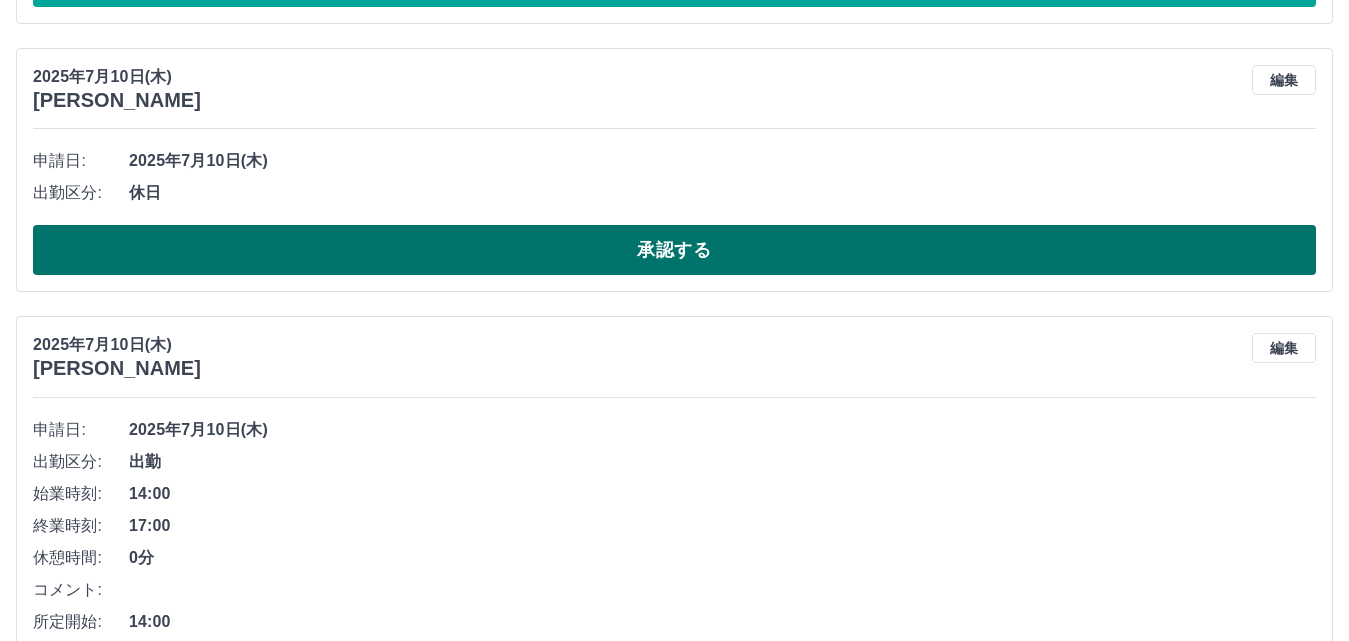 click on "承認する" at bounding box center (674, 250) 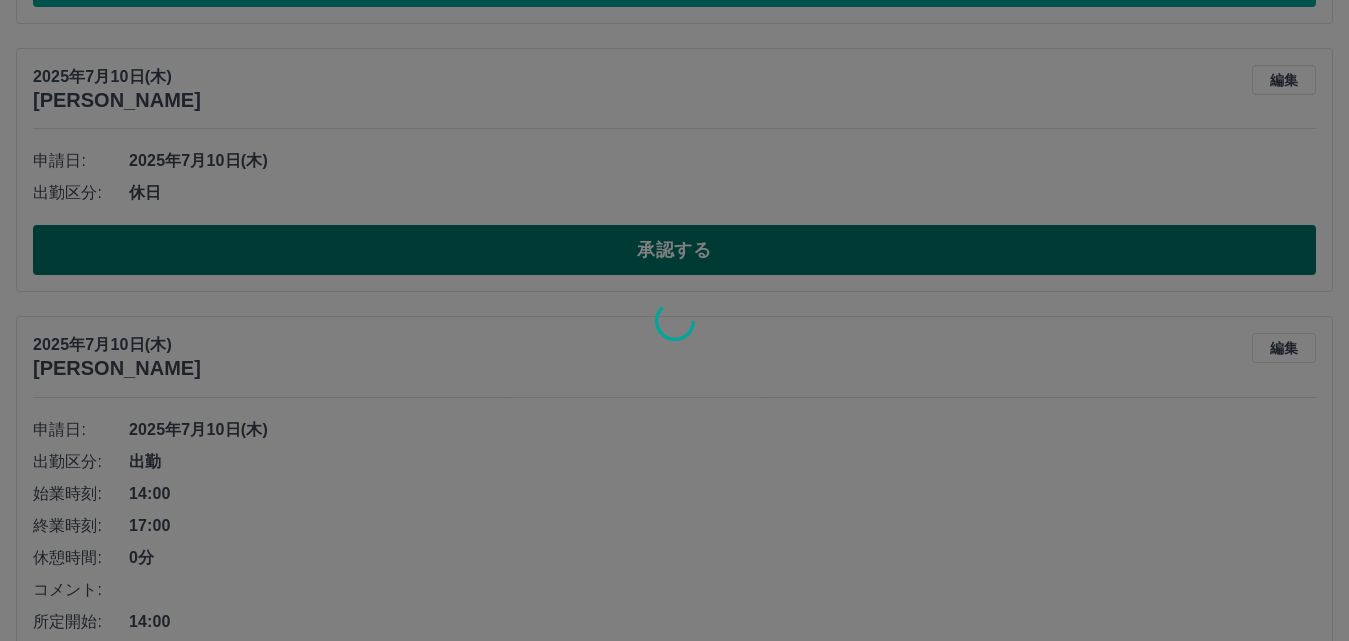scroll, scrollTop: 709, scrollLeft: 0, axis: vertical 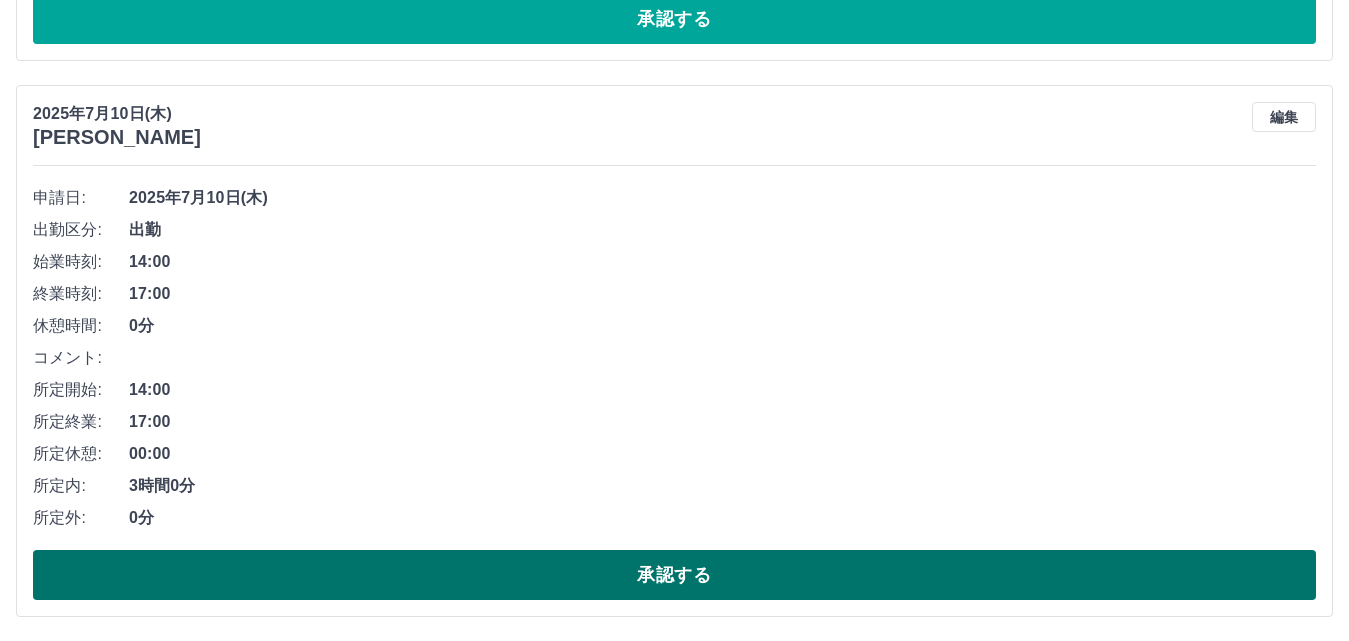 click on "承認する" at bounding box center (674, 575) 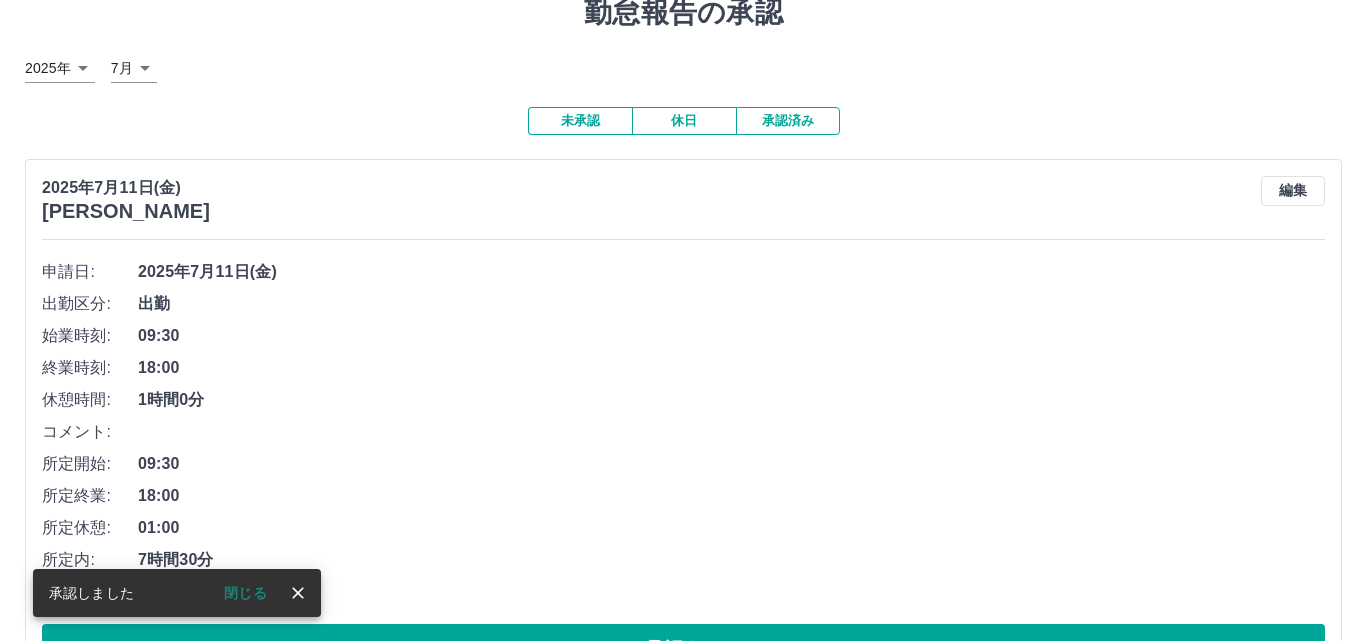 scroll, scrollTop: 0, scrollLeft: 0, axis: both 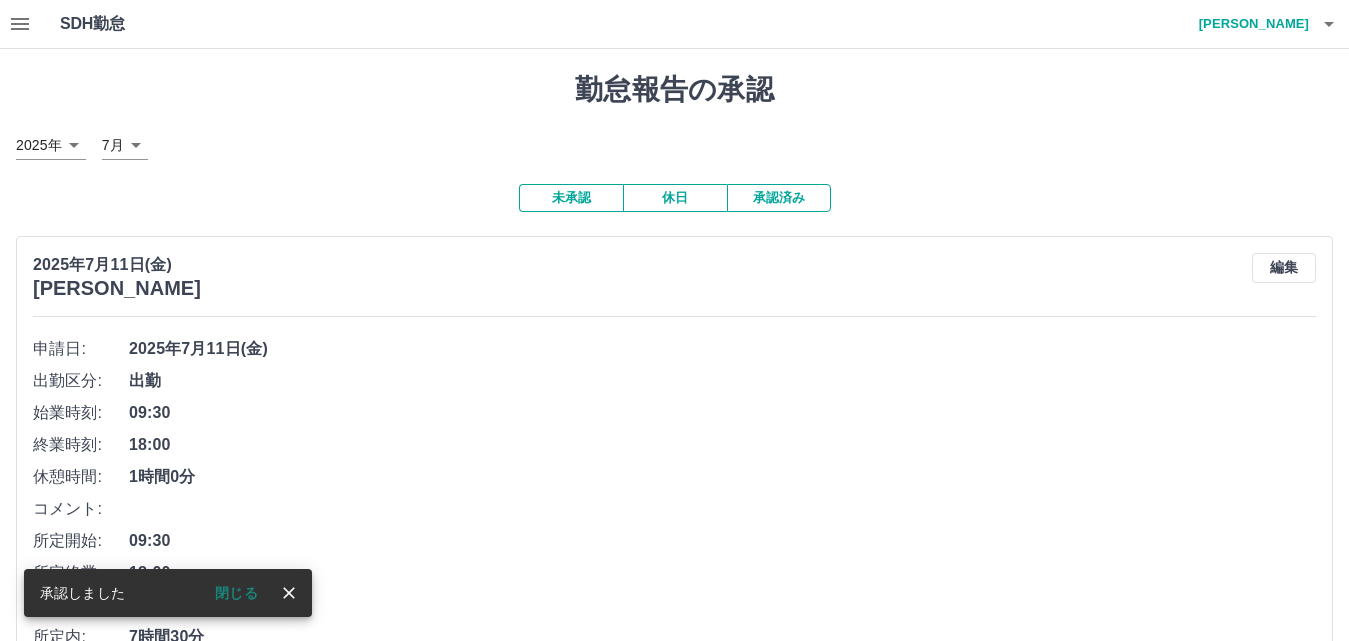 click on "髙坂　慎一郎" at bounding box center (1249, 24) 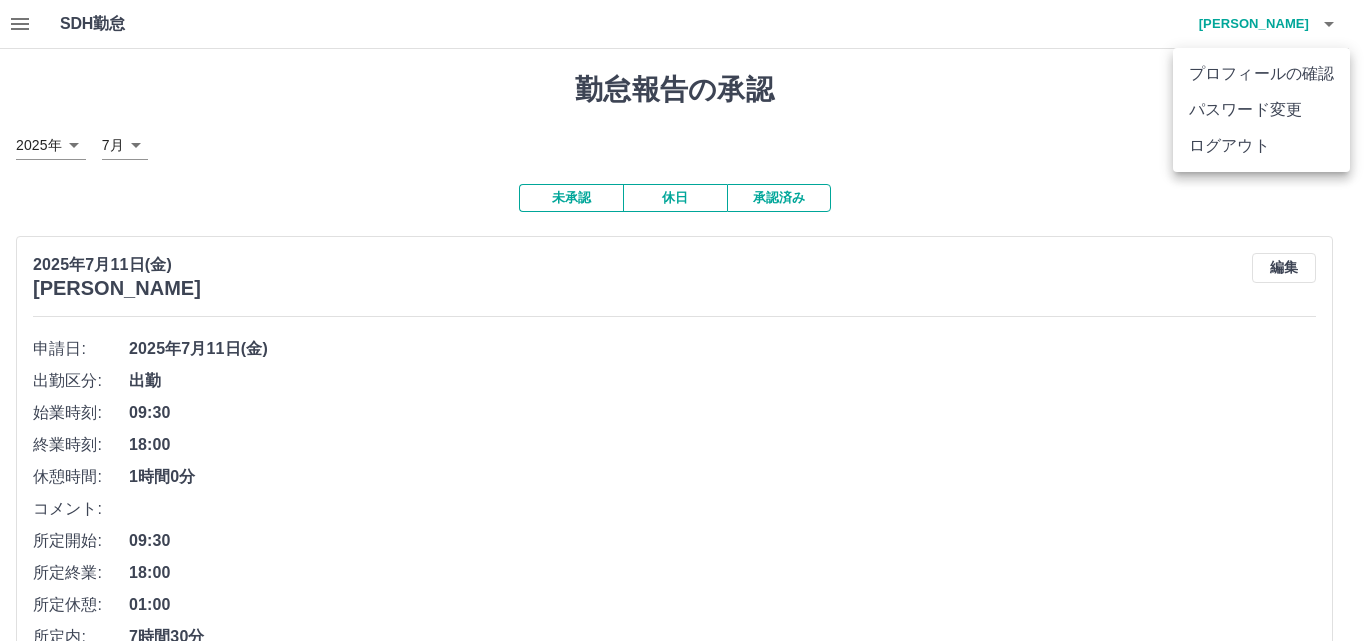 click on "ログアウト" at bounding box center (1261, 146) 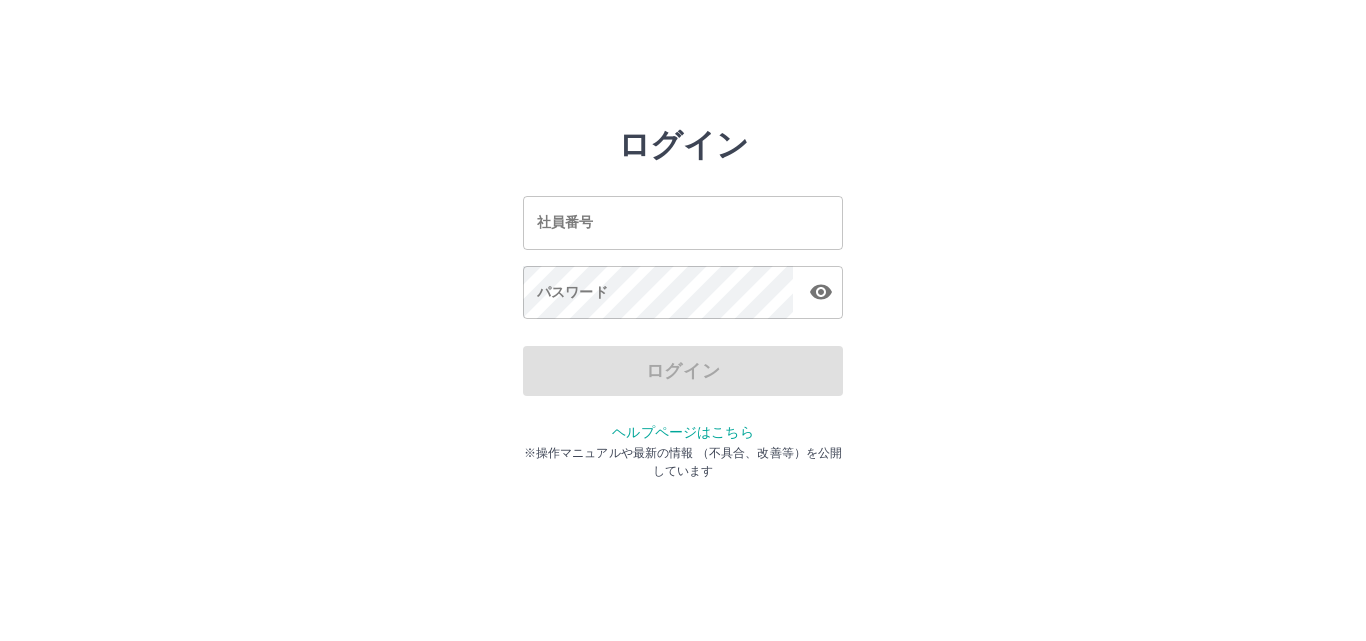 scroll, scrollTop: 0, scrollLeft: 0, axis: both 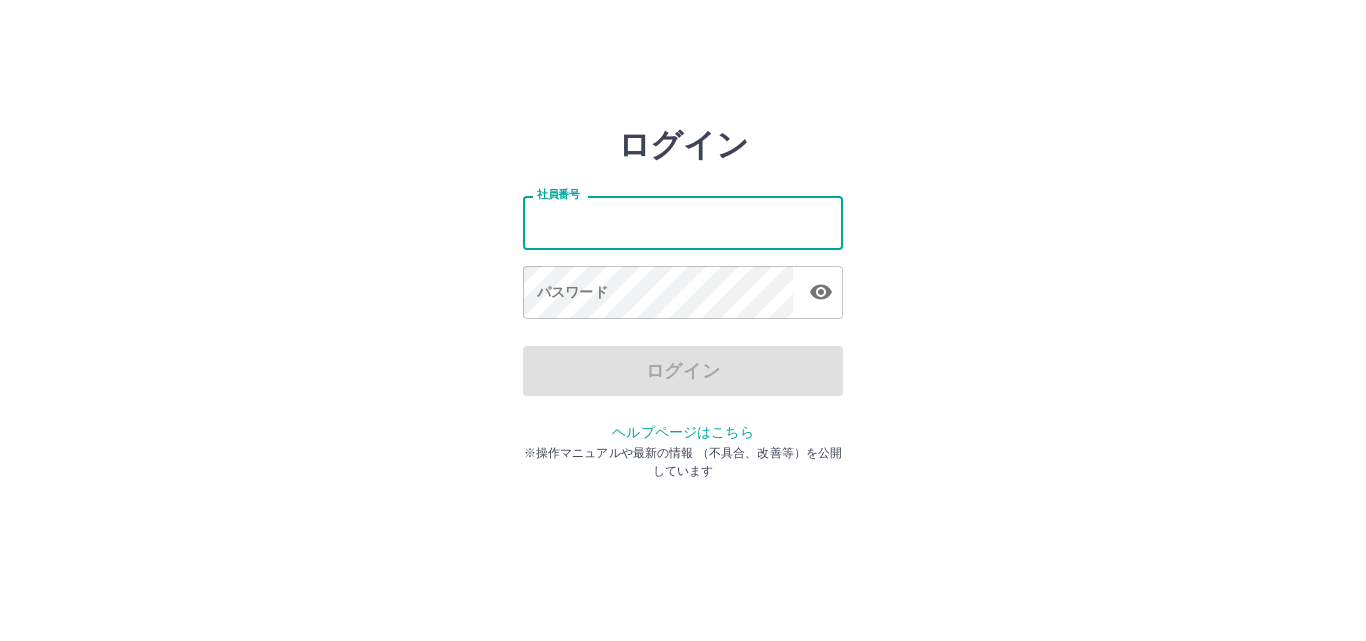 click on "社員番号" at bounding box center [683, 222] 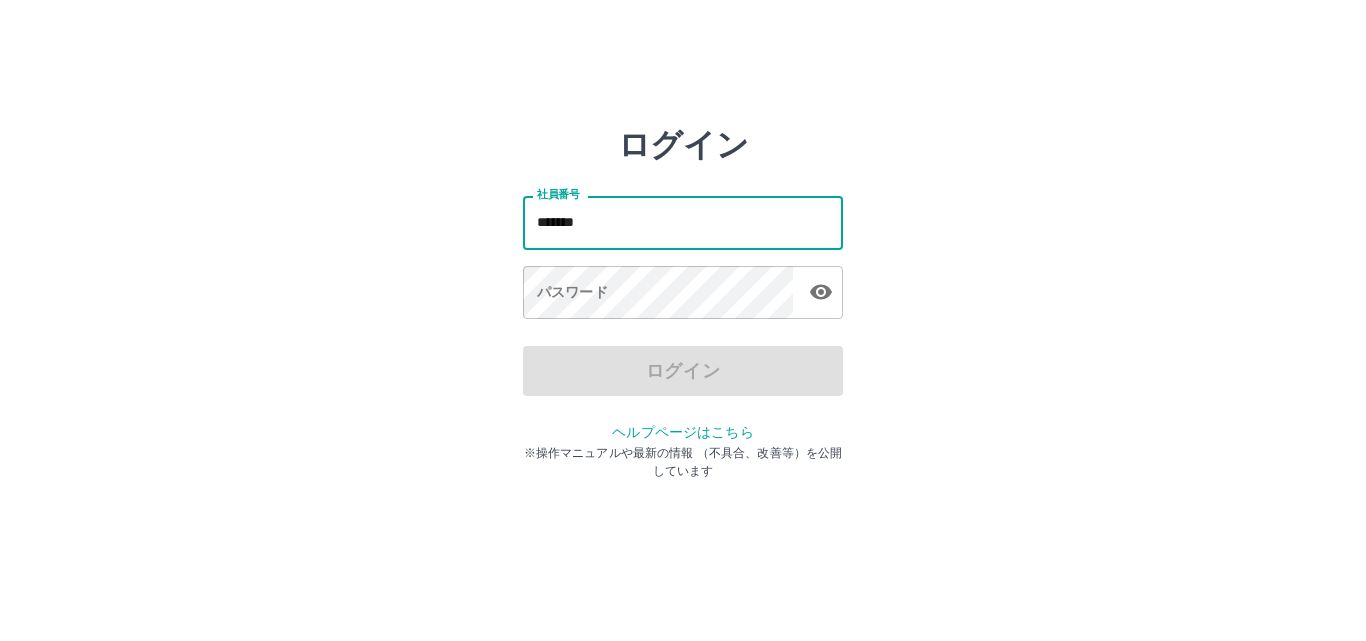 type on "*******" 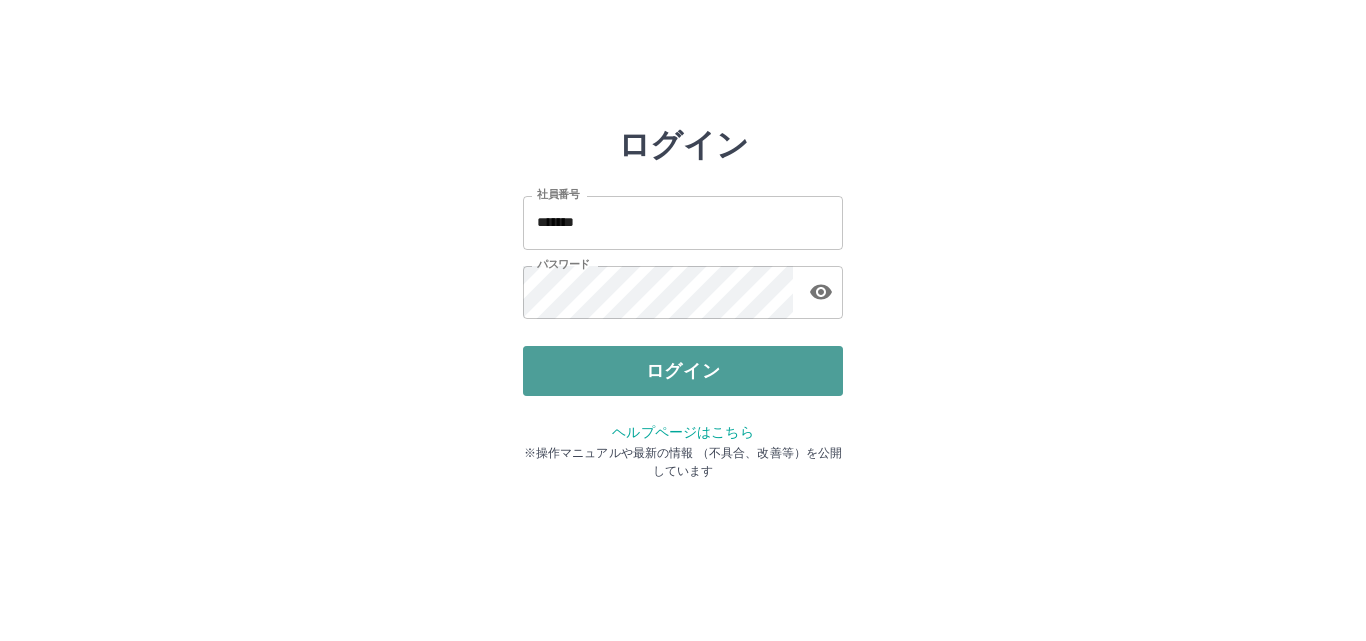 click on "ログイン" at bounding box center (683, 371) 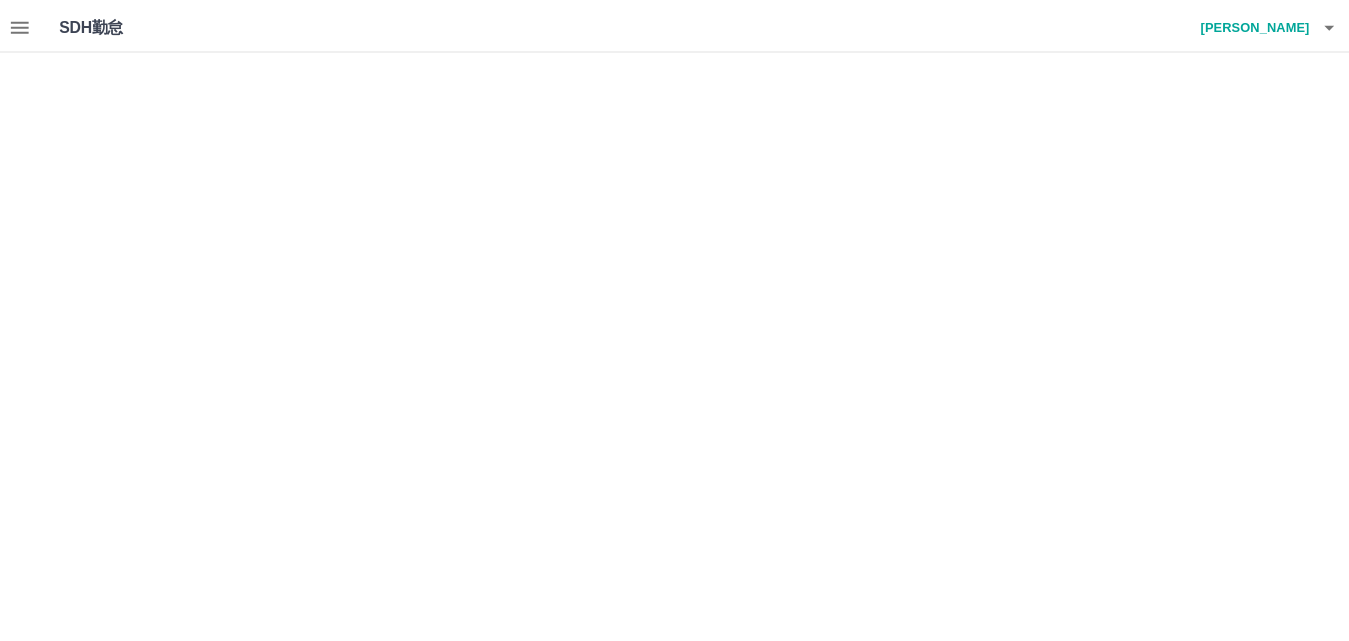 scroll, scrollTop: 0, scrollLeft: 0, axis: both 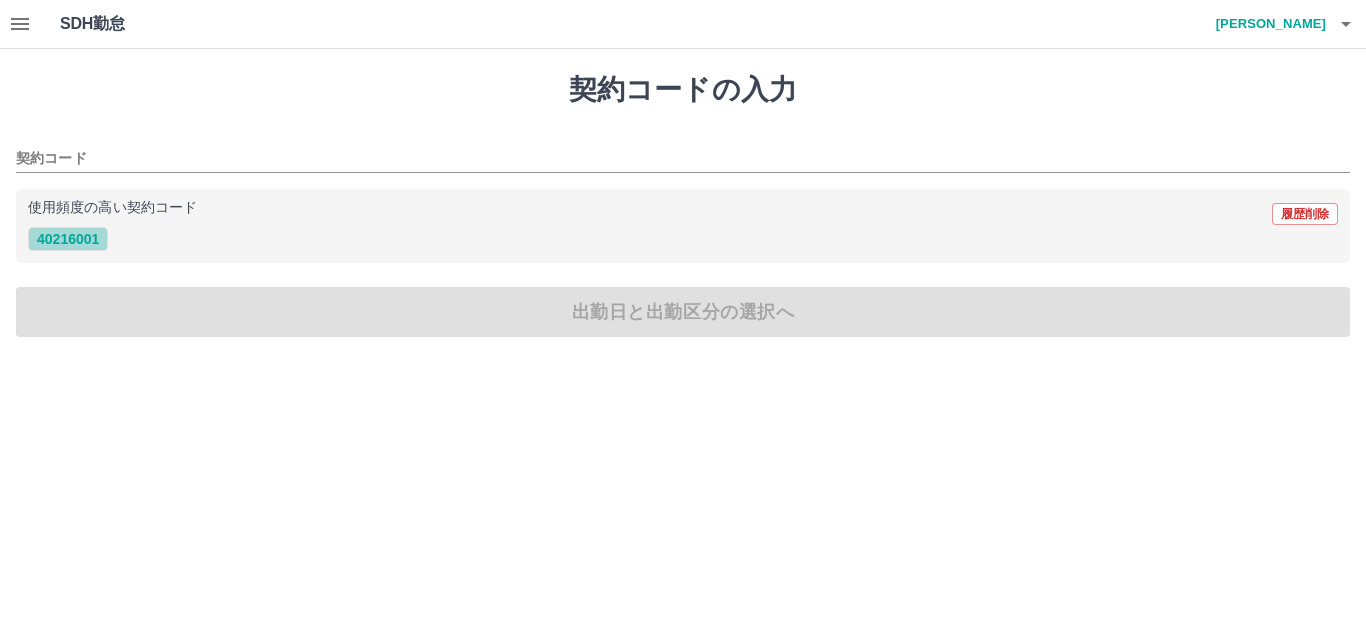click on "40216001" at bounding box center [68, 239] 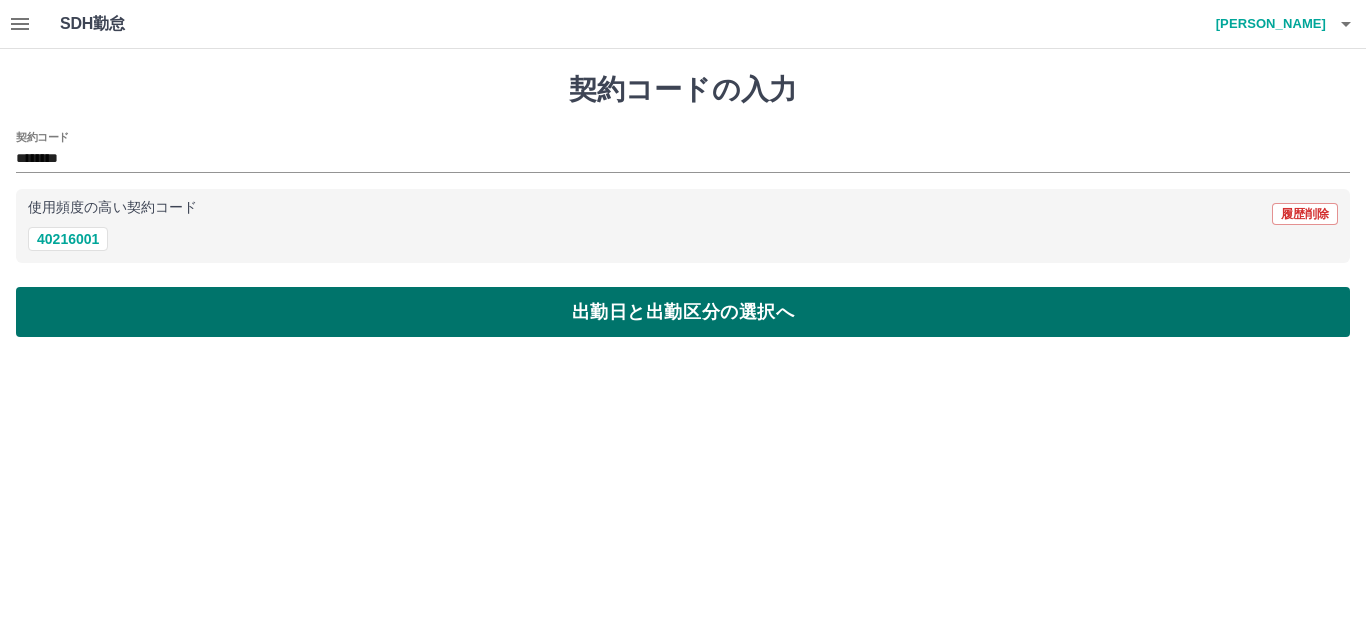 click on "出勤日と出勤区分の選択へ" at bounding box center (683, 312) 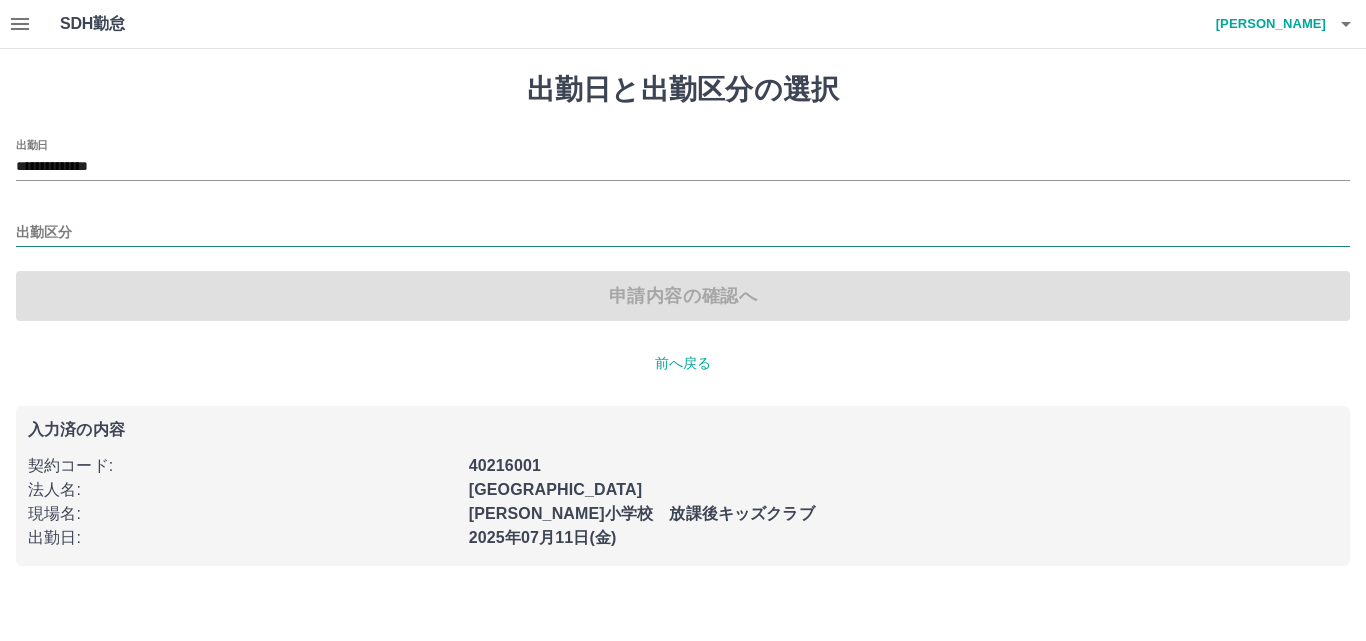 click on "出勤区分" at bounding box center (683, 233) 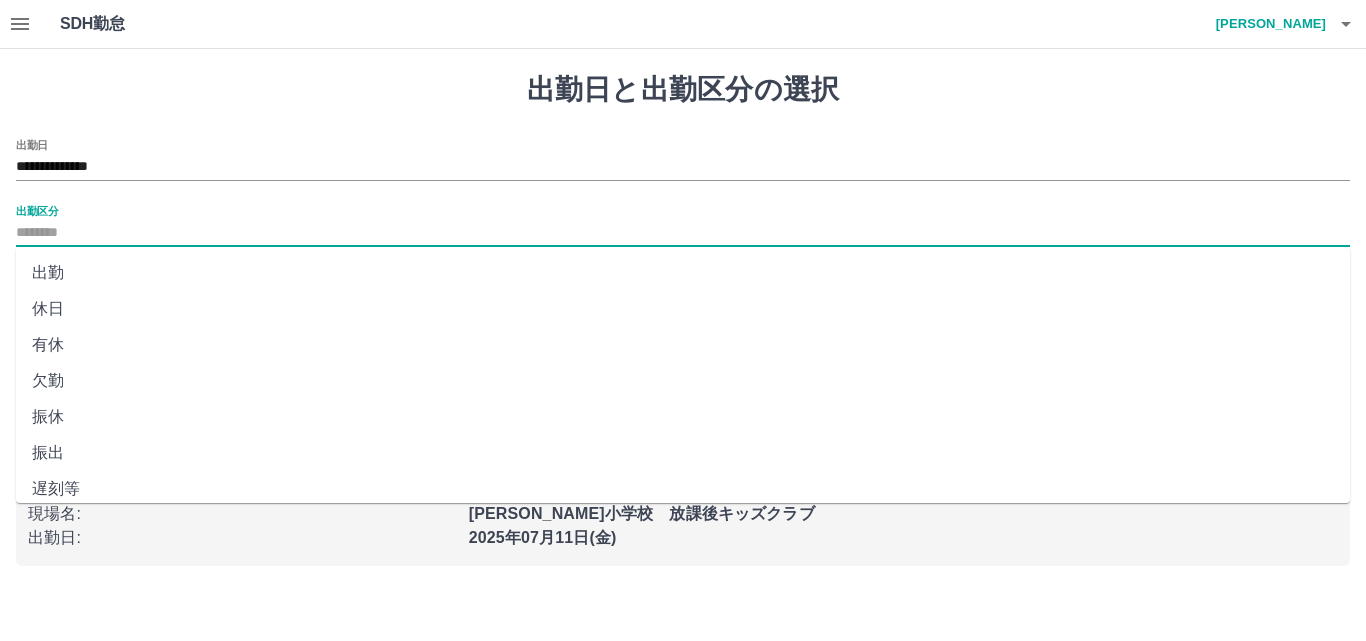 click on "出勤" at bounding box center [683, 273] 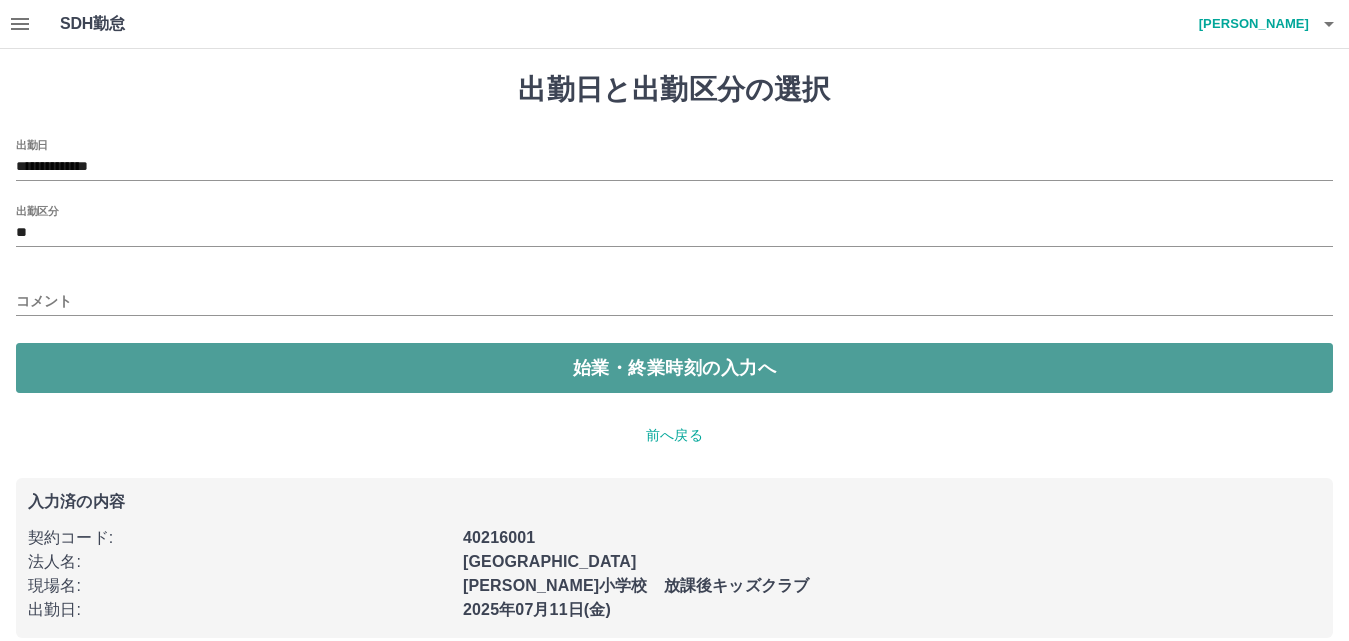 click on "始業・終業時刻の入力へ" at bounding box center [674, 368] 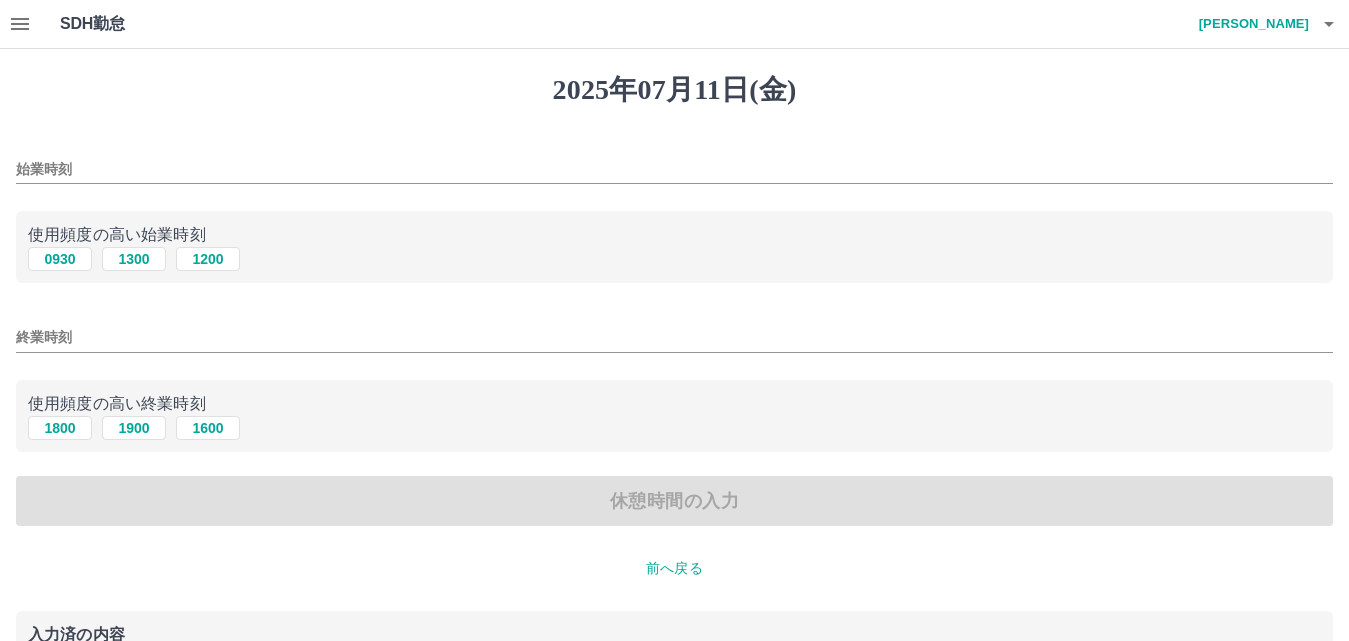 click on "始業時刻" at bounding box center (674, 169) 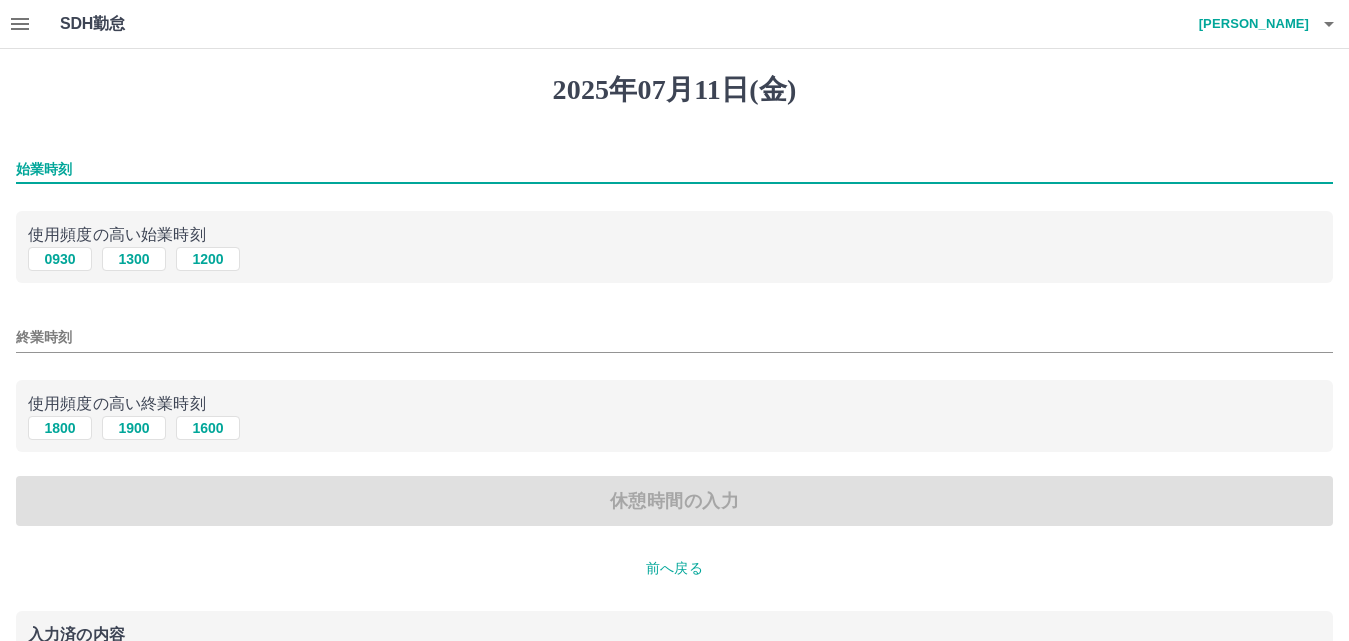 type on "****" 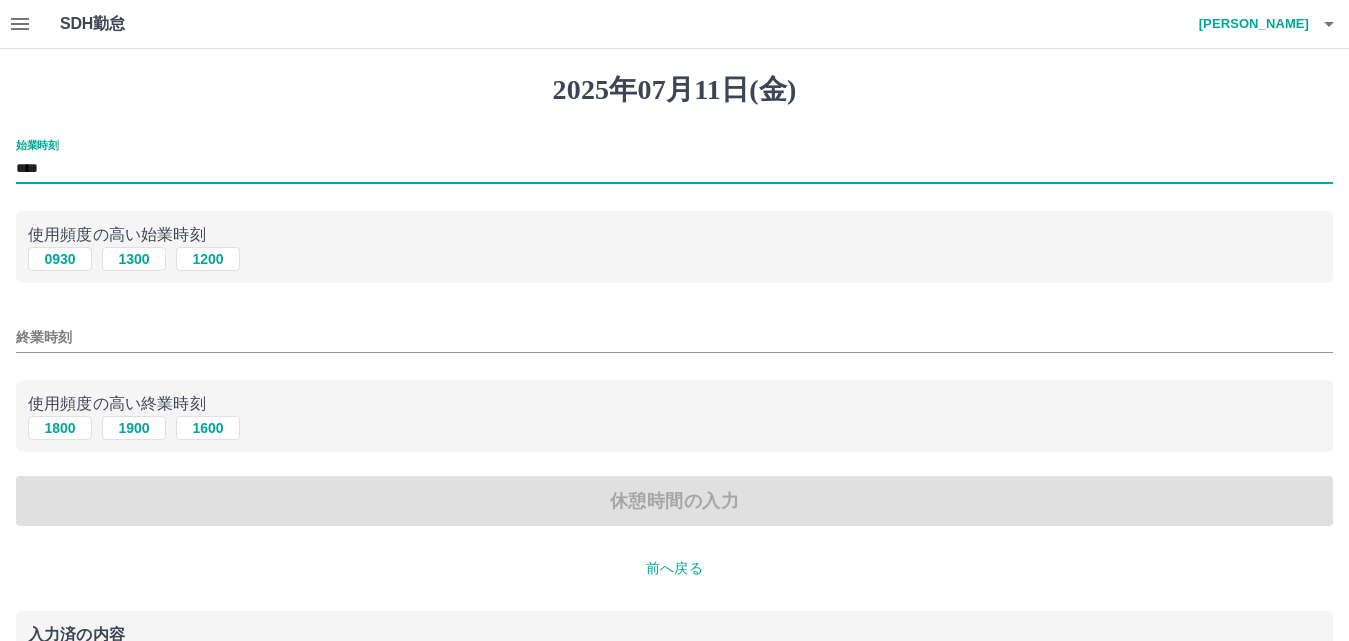 click on "終業時刻" at bounding box center (674, 337) 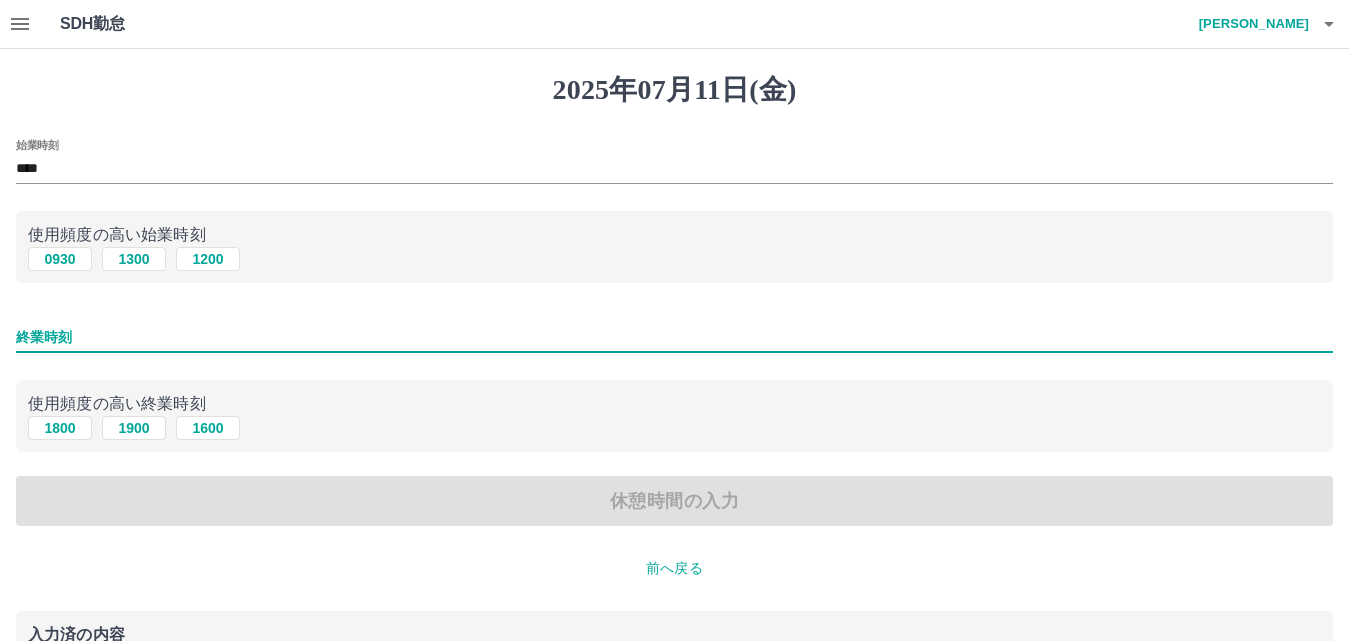 click on "終業時刻" at bounding box center (674, 337) 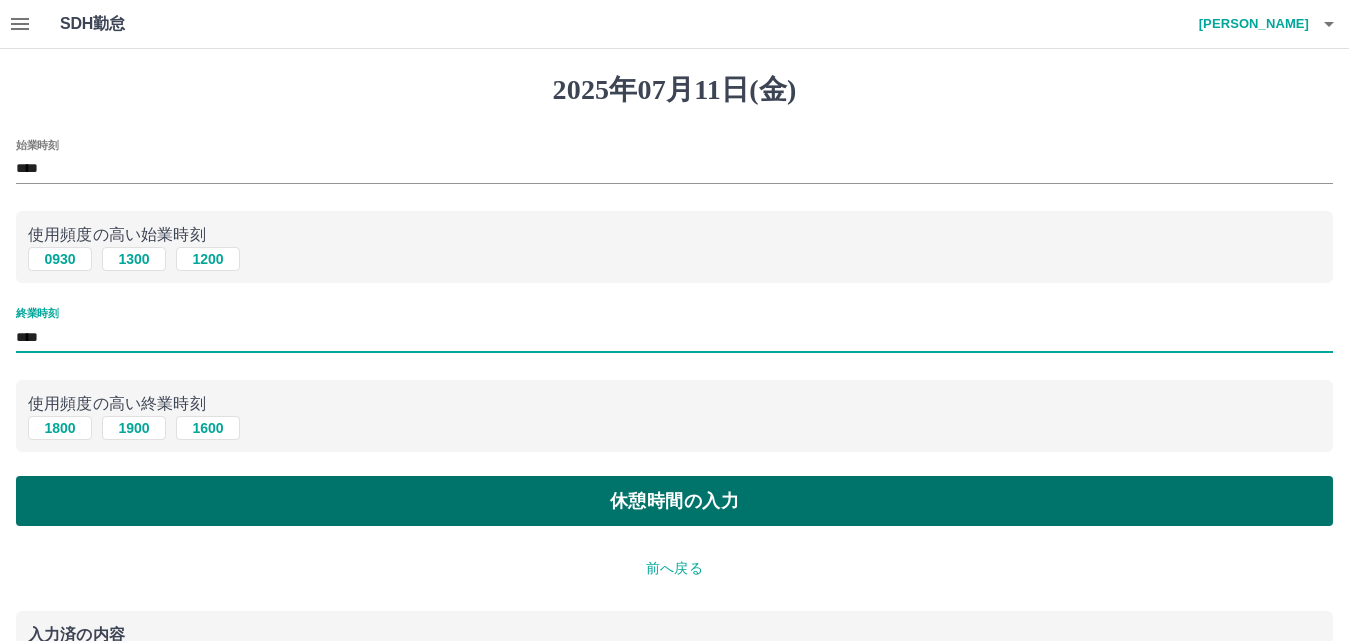 type on "****" 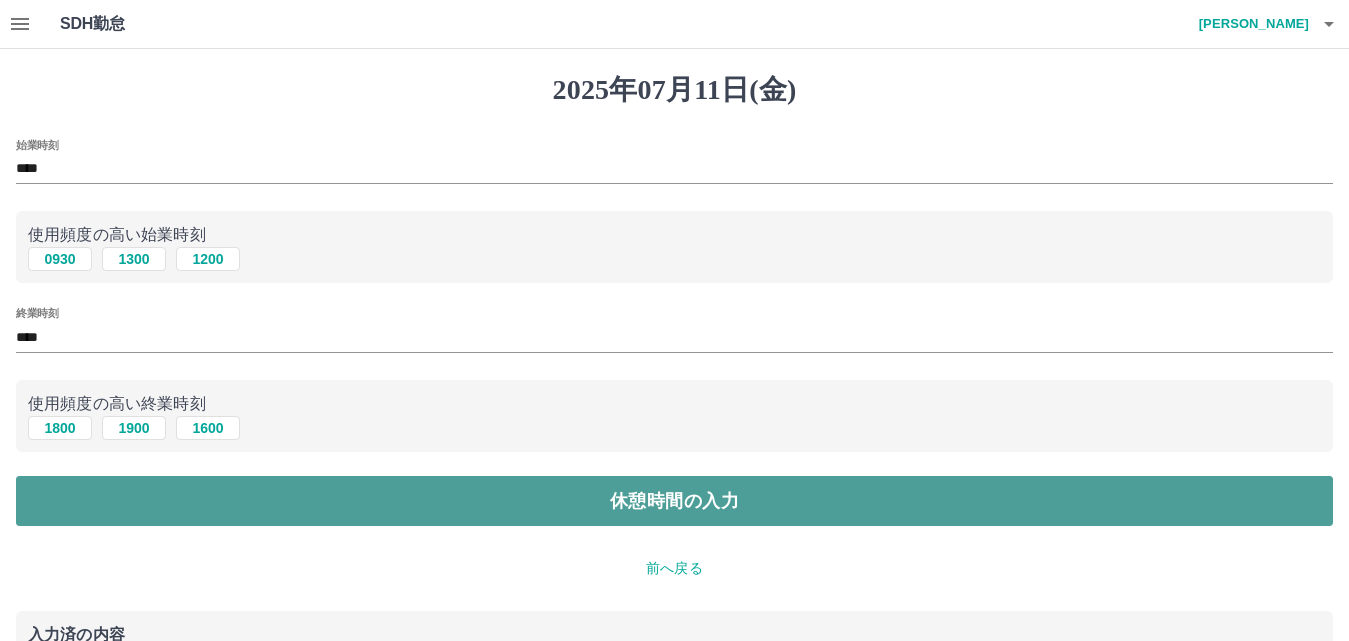 click on "休憩時間の入力" at bounding box center [674, 501] 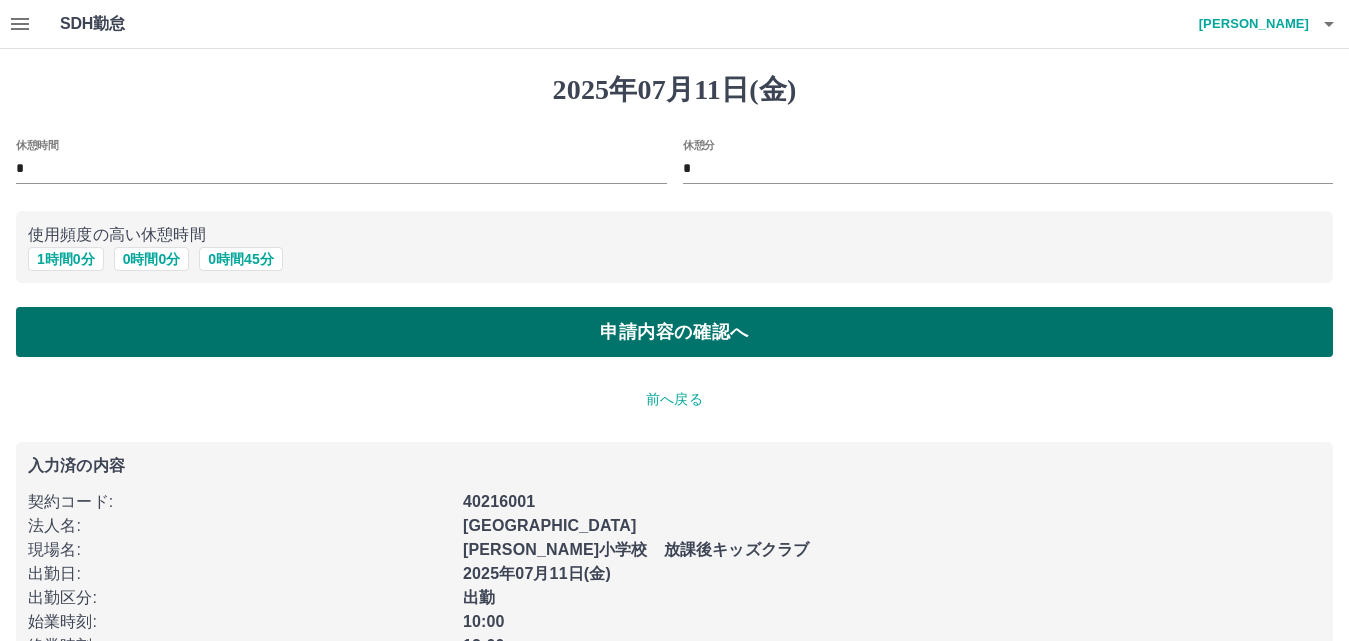 click on "申請内容の確認へ" at bounding box center (674, 332) 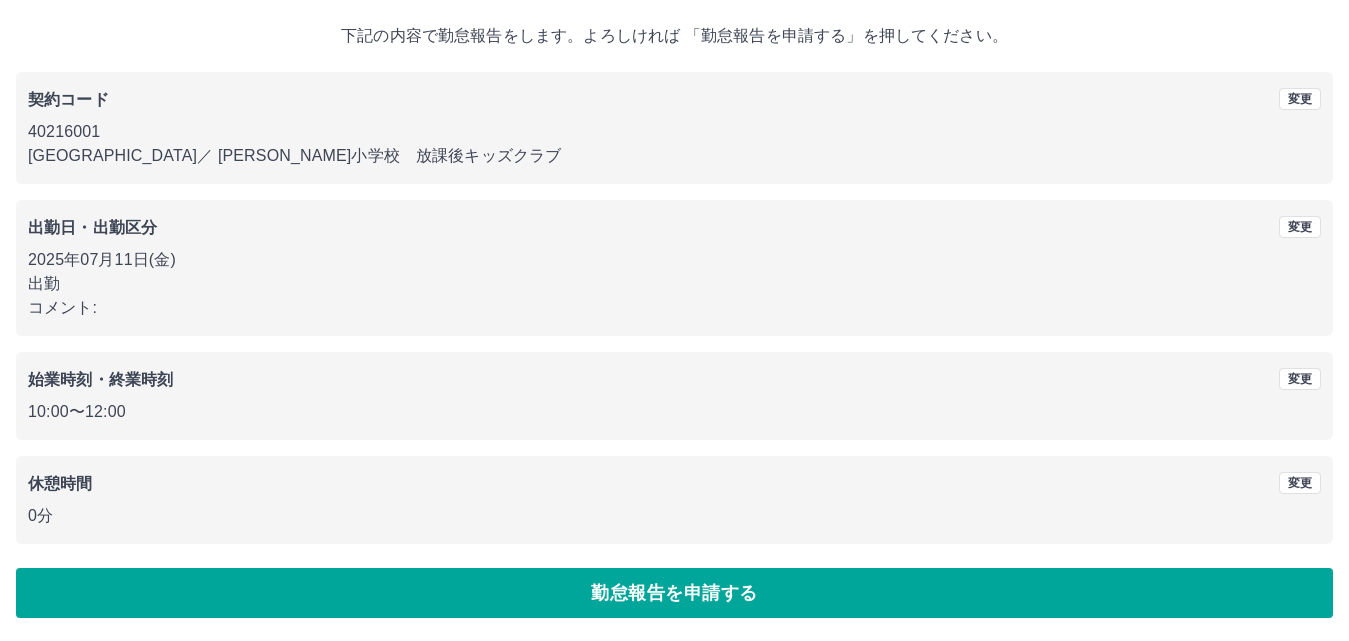 scroll, scrollTop: 108, scrollLeft: 0, axis: vertical 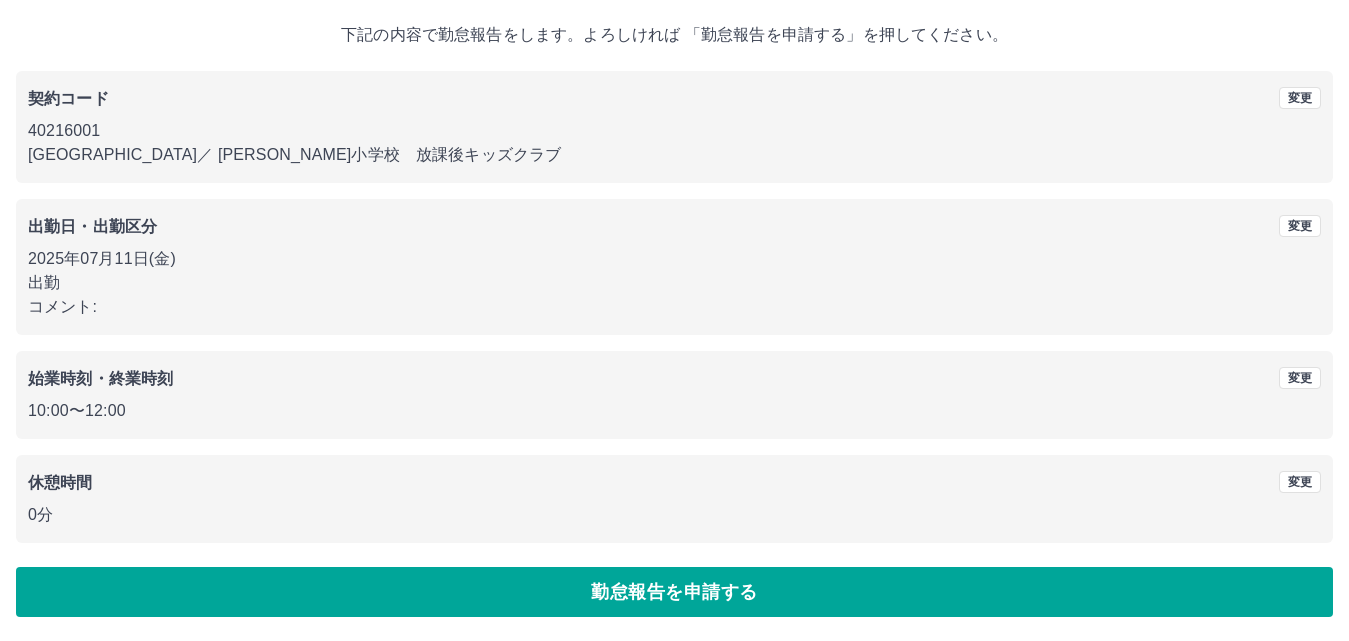 click on "勤怠報告を申請する" at bounding box center (674, 592) 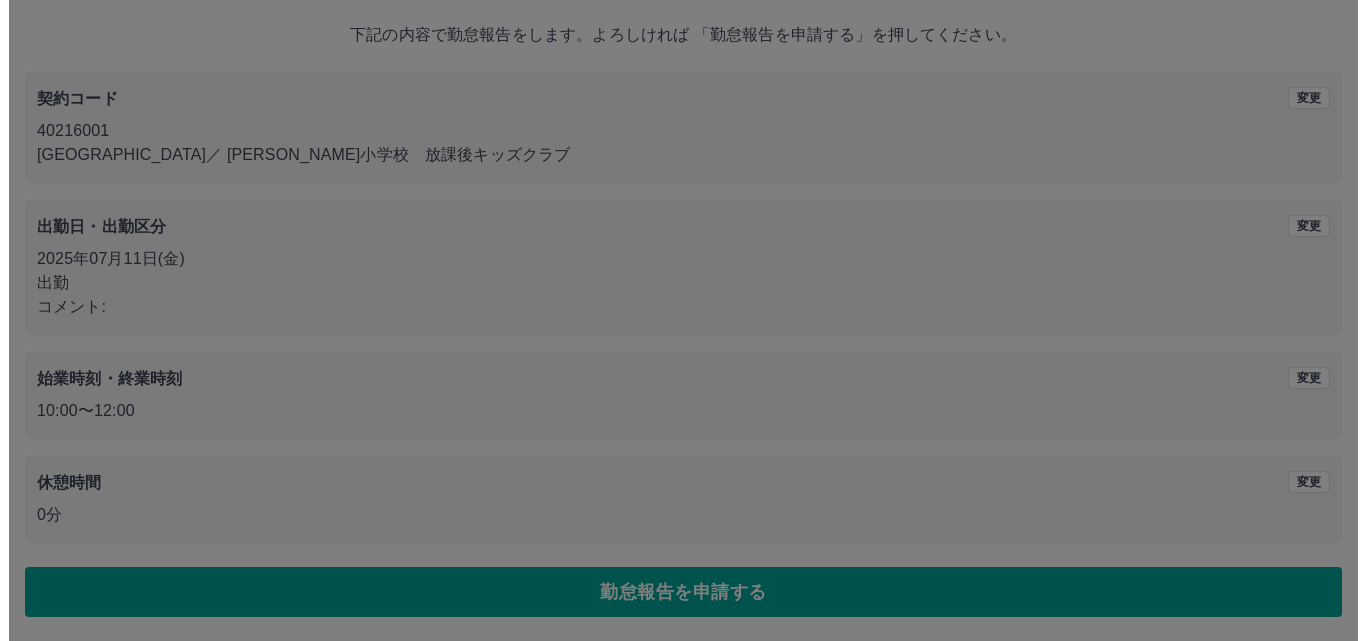 scroll, scrollTop: 0, scrollLeft: 0, axis: both 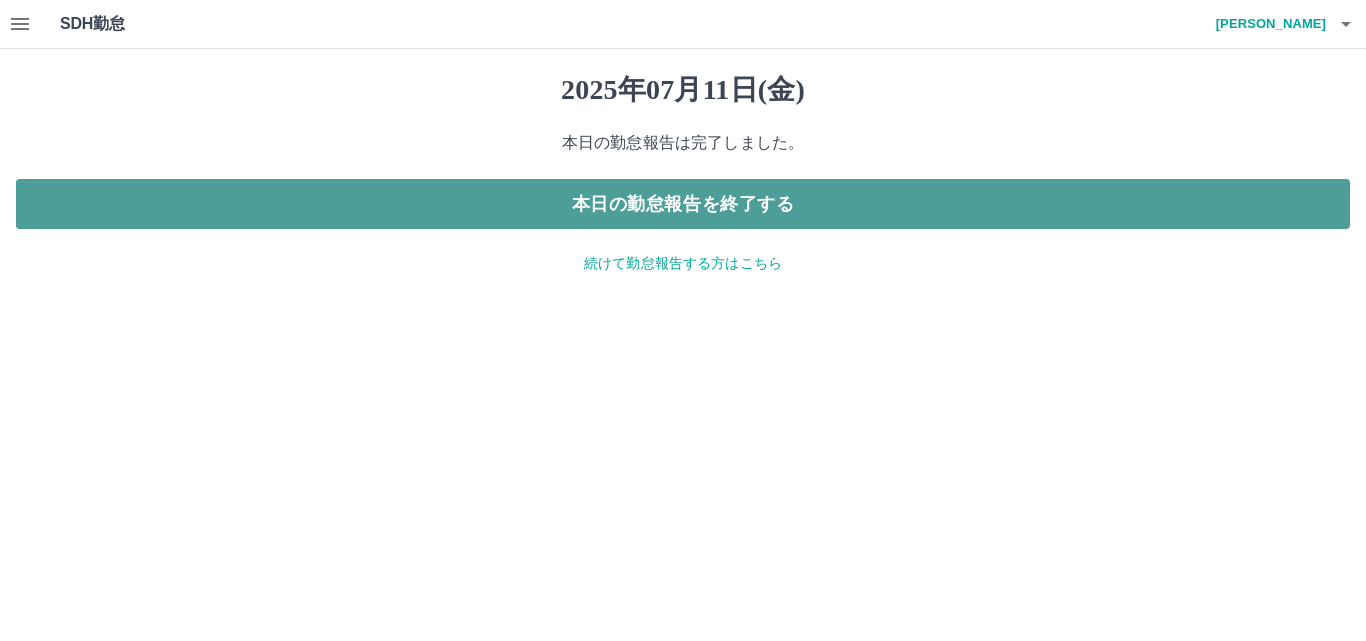 click on "本日の勤怠報告を終了する" at bounding box center (683, 204) 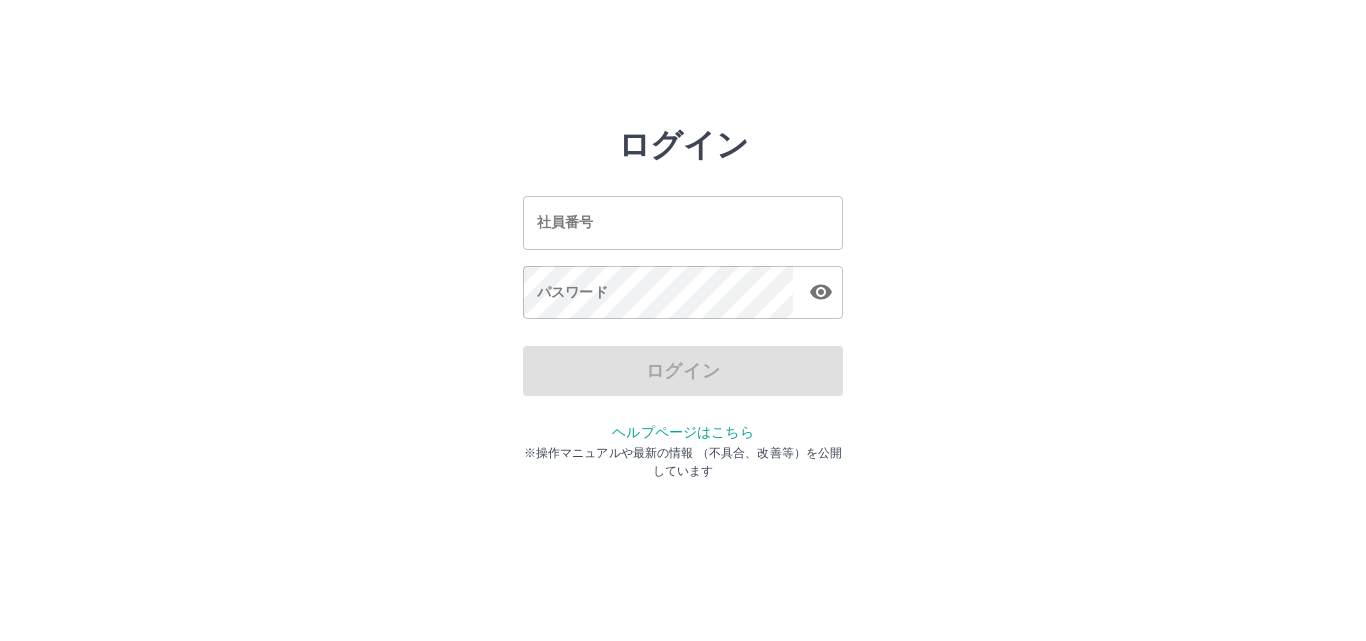 scroll, scrollTop: 0, scrollLeft: 0, axis: both 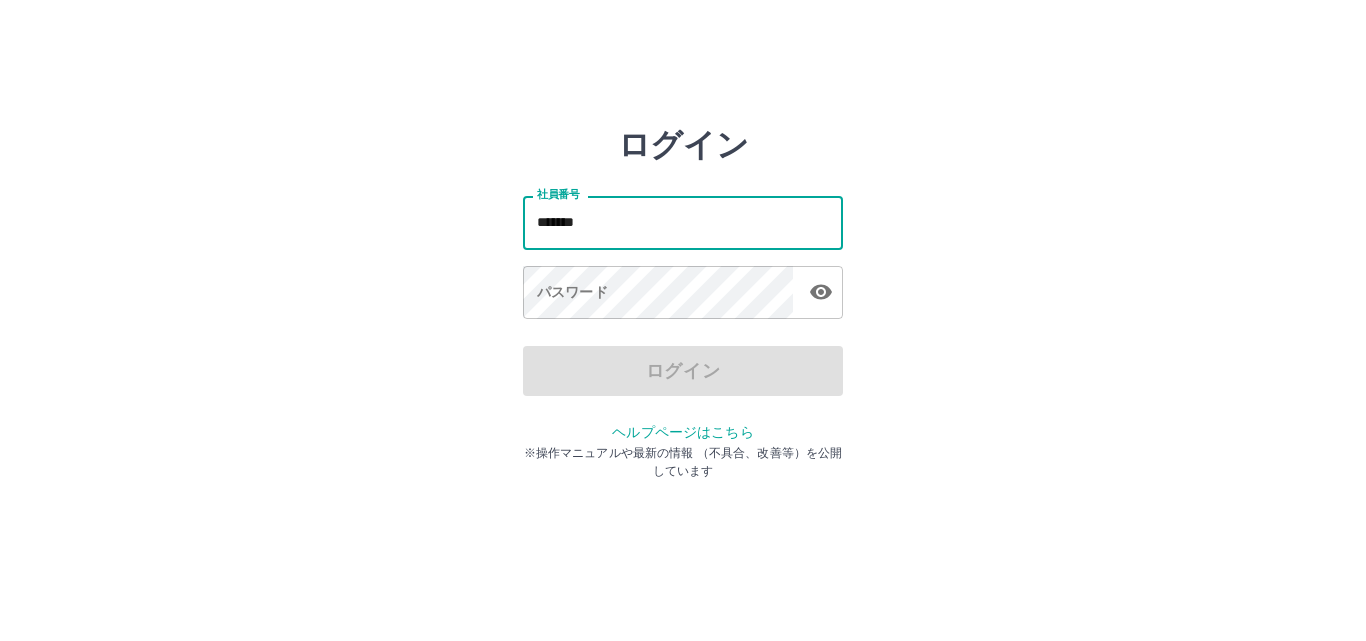type on "*******" 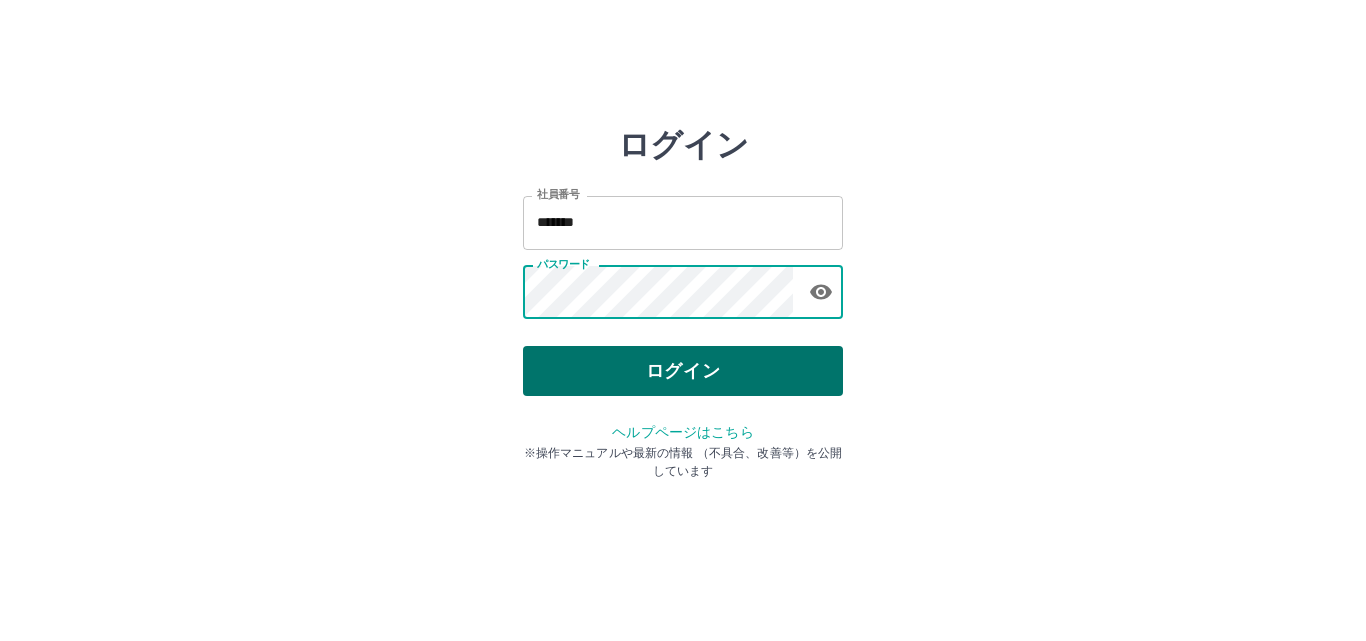 click on "ログイン" at bounding box center (683, 371) 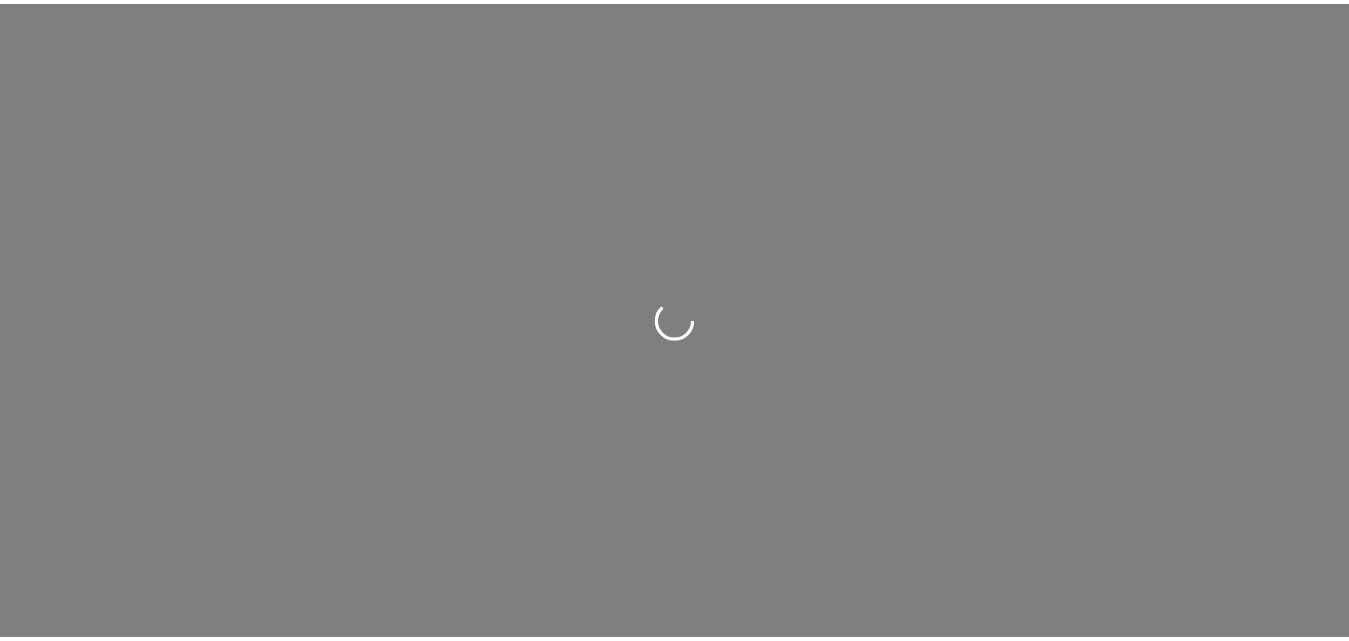 scroll, scrollTop: 0, scrollLeft: 0, axis: both 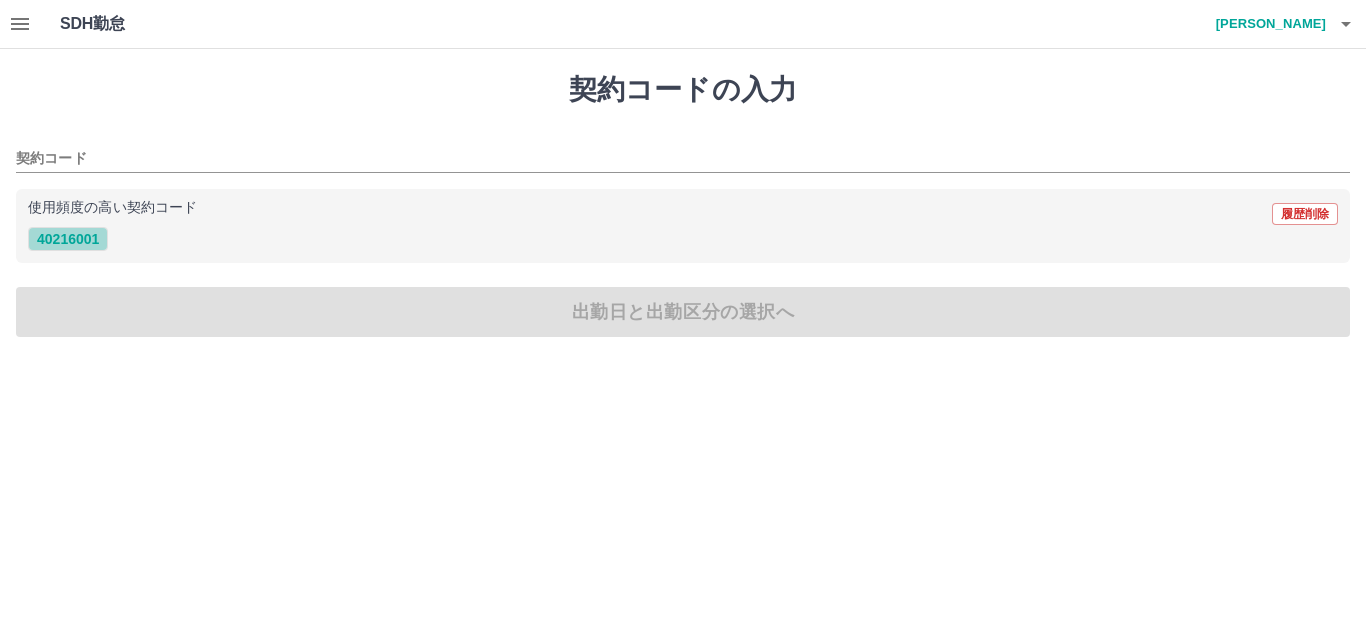 click on "40216001" at bounding box center [68, 239] 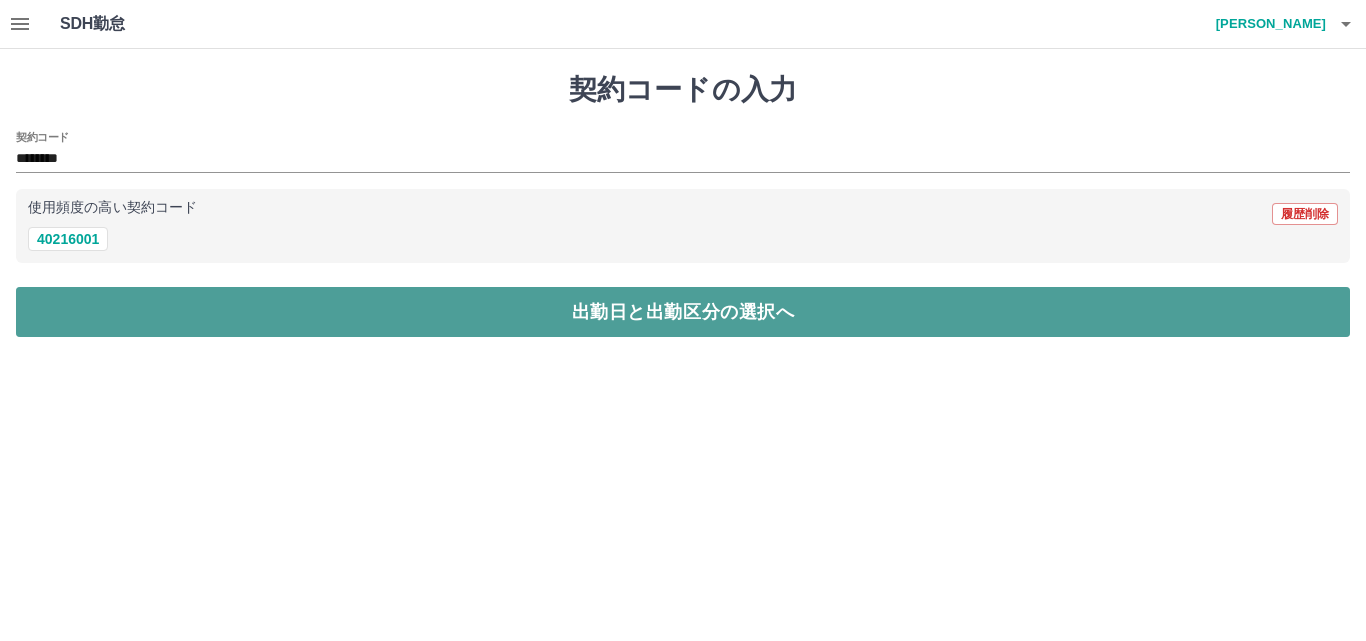 click on "出勤日と出勤区分の選択へ" at bounding box center [683, 312] 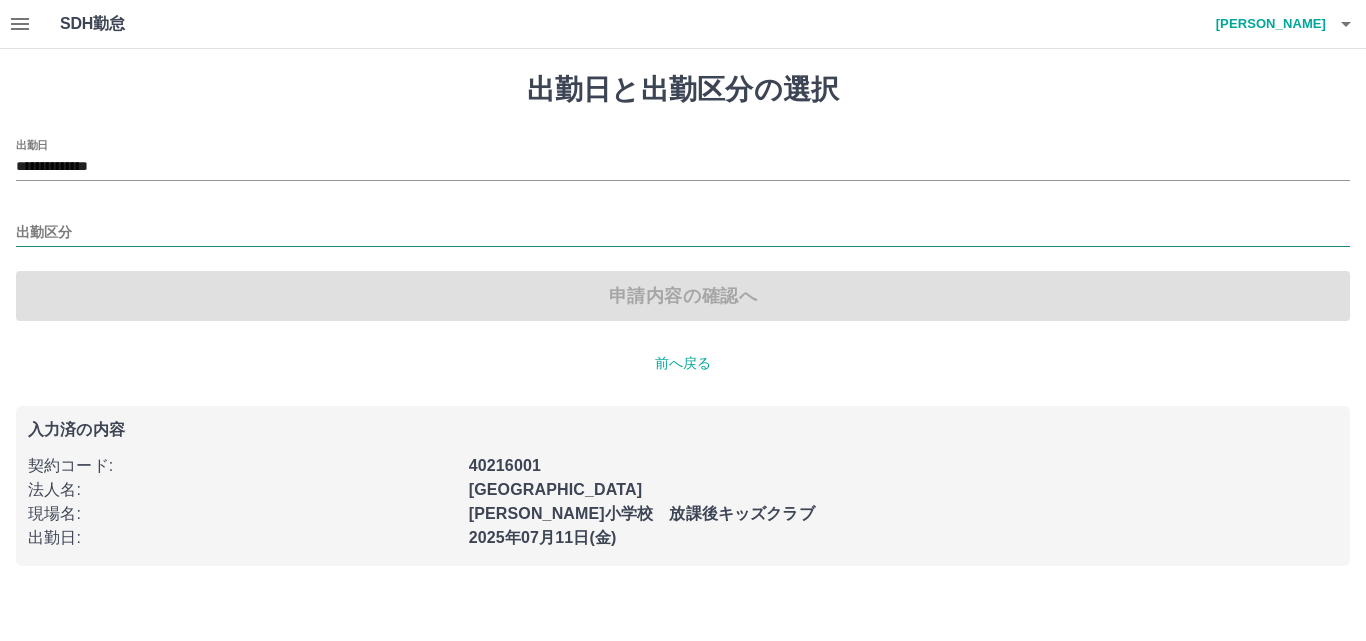 click on "出勤区分" at bounding box center (683, 233) 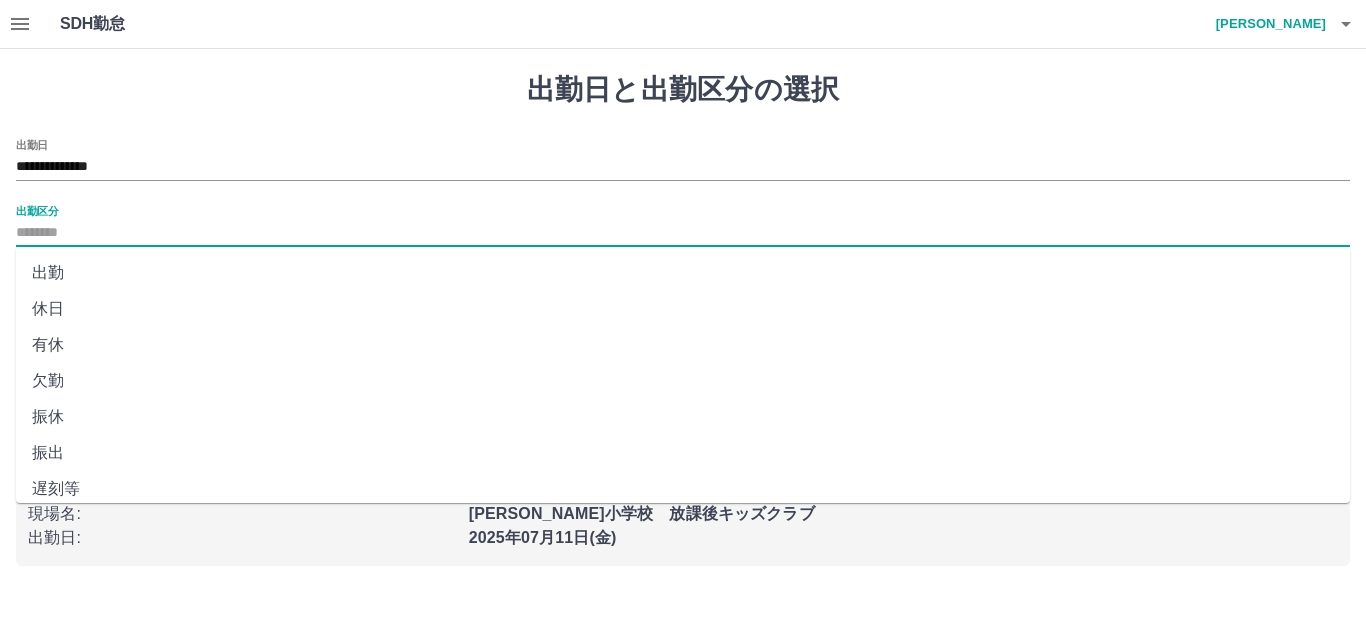 click on "出勤" at bounding box center (683, 273) 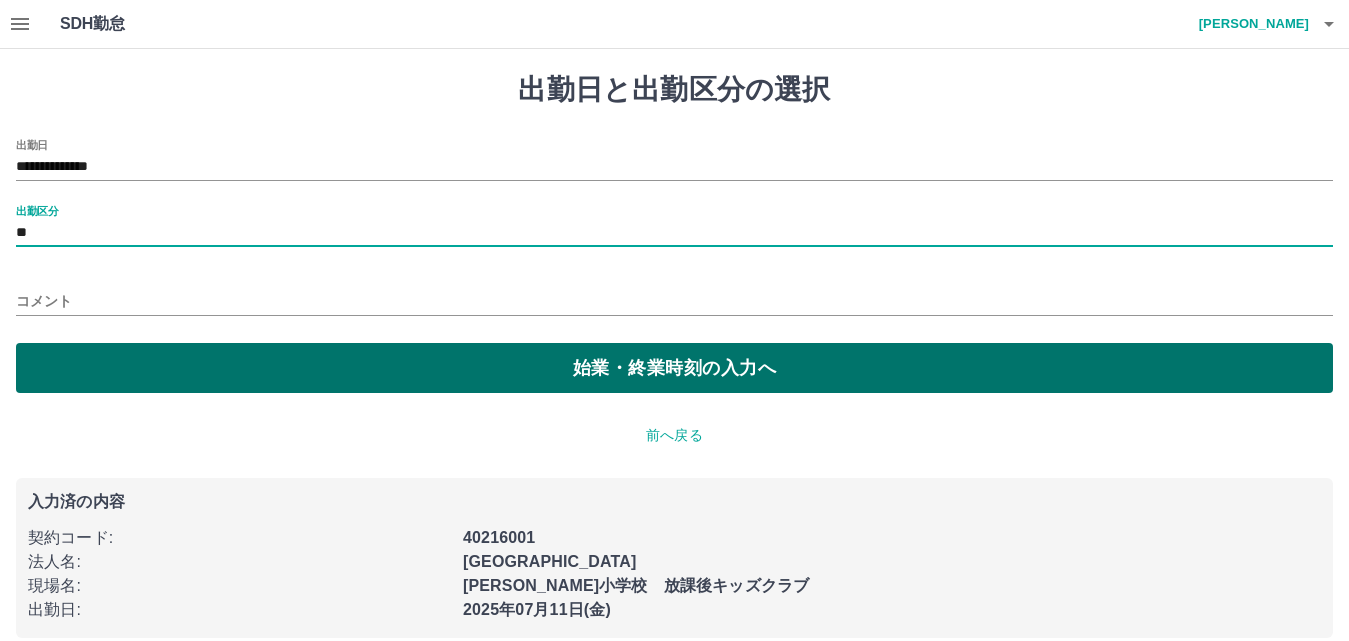 click on "始業・終業時刻の入力へ" at bounding box center (674, 368) 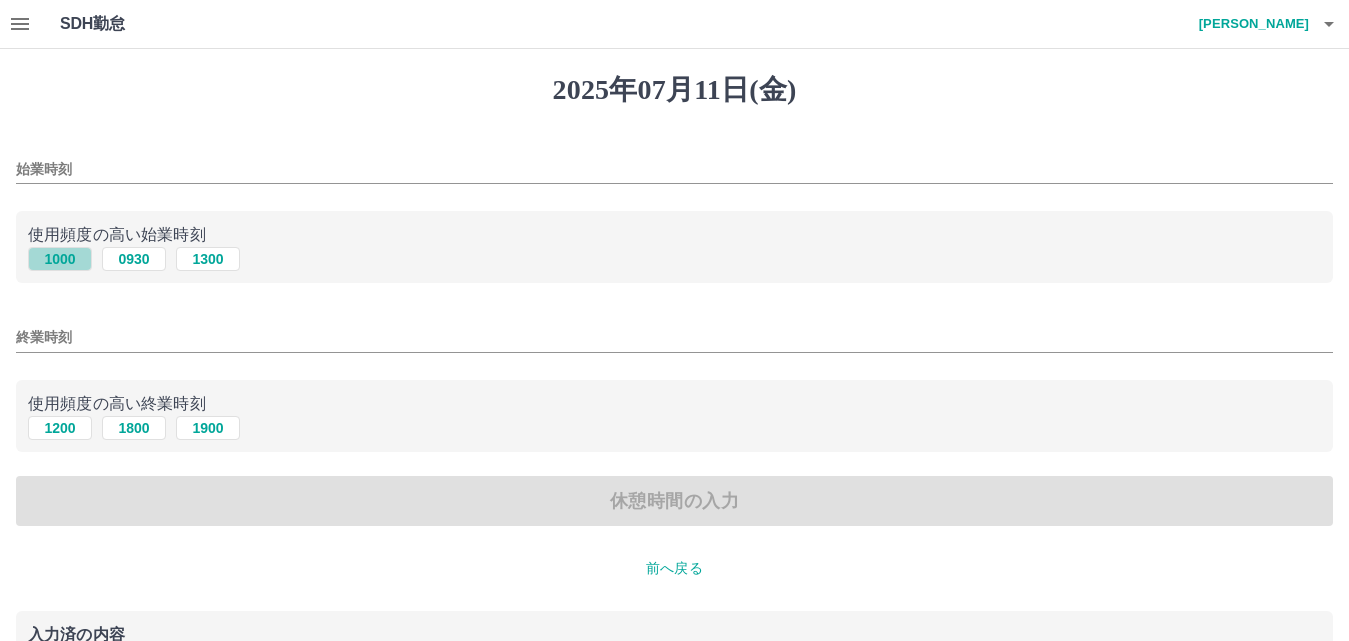 click on "1000" at bounding box center (60, 259) 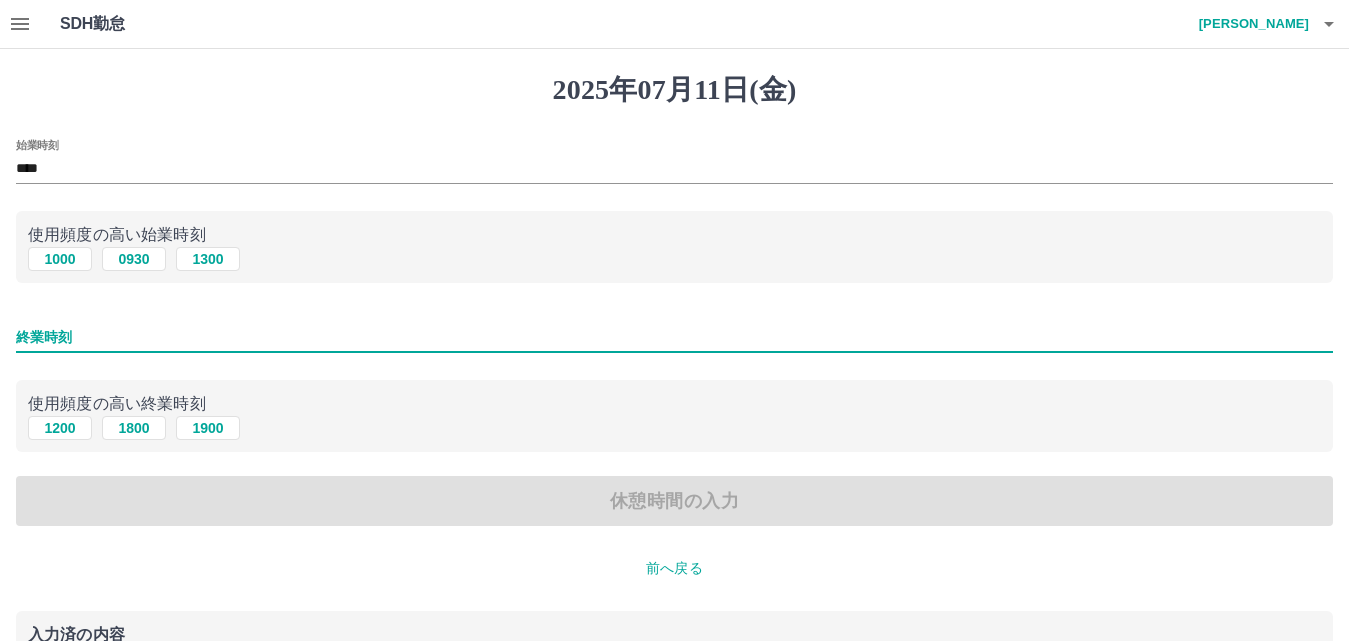 click on "終業時刻" at bounding box center [674, 337] 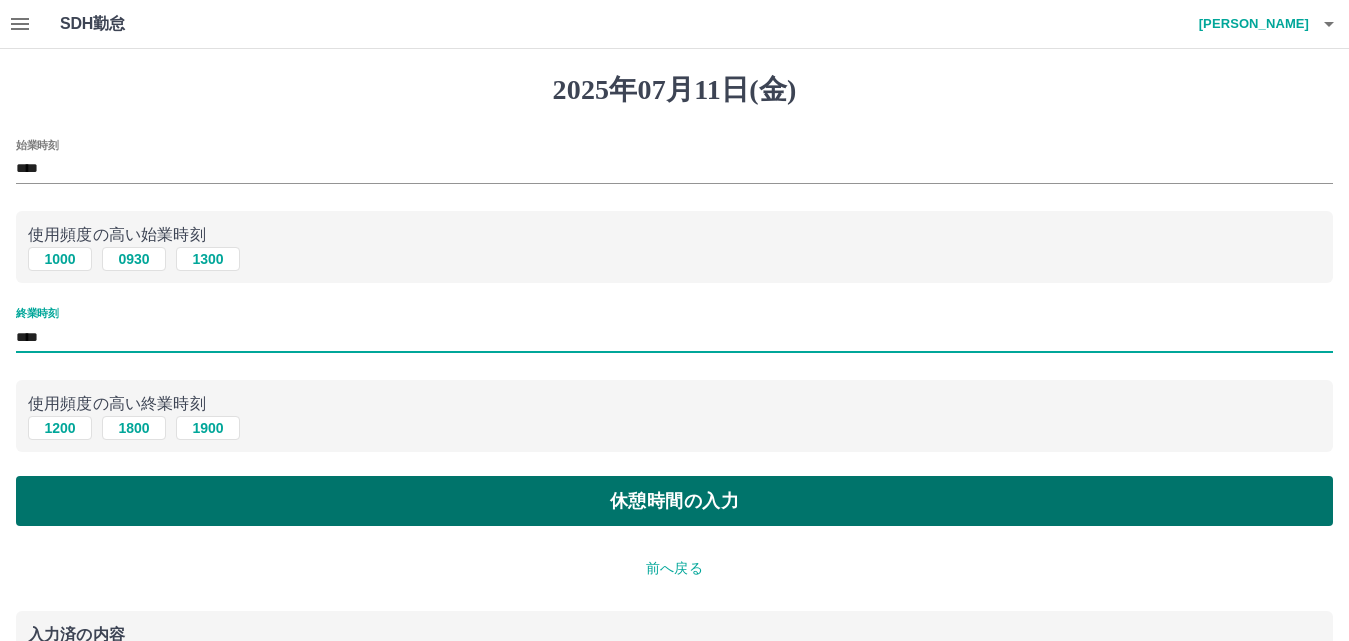 click on "休憩時間の入力" at bounding box center [674, 501] 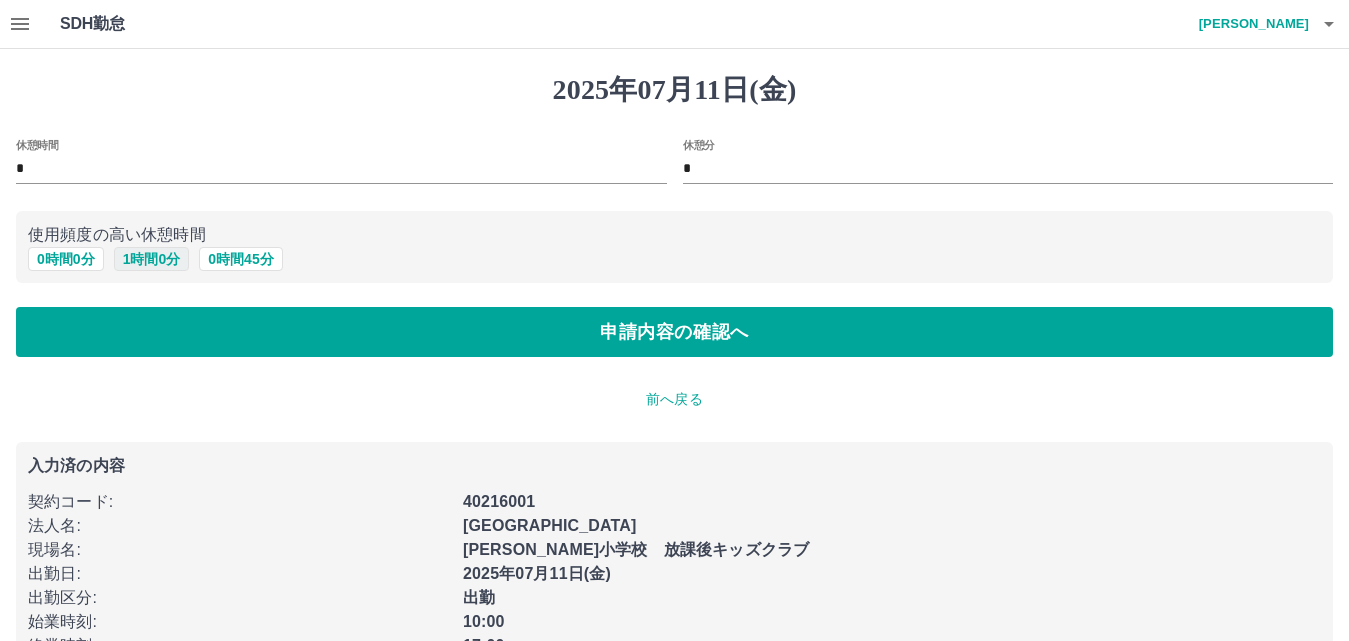click on "1 時間 0 分" at bounding box center [152, 259] 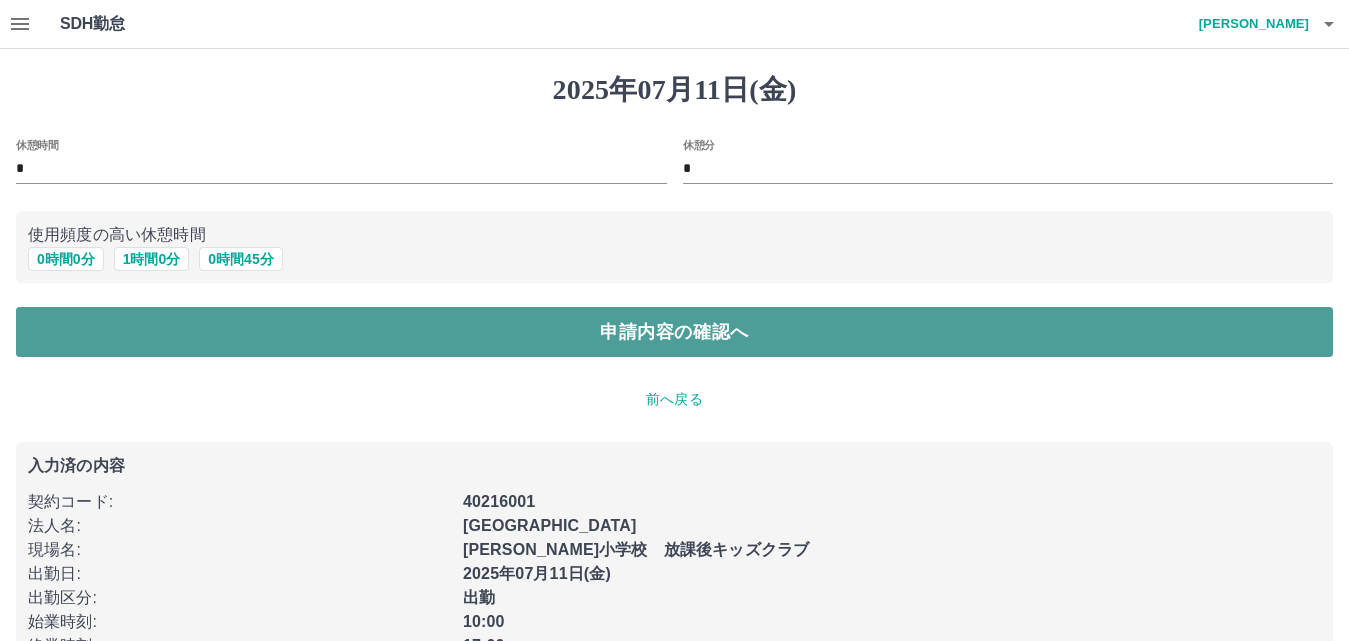 click on "申請内容の確認へ" at bounding box center (674, 332) 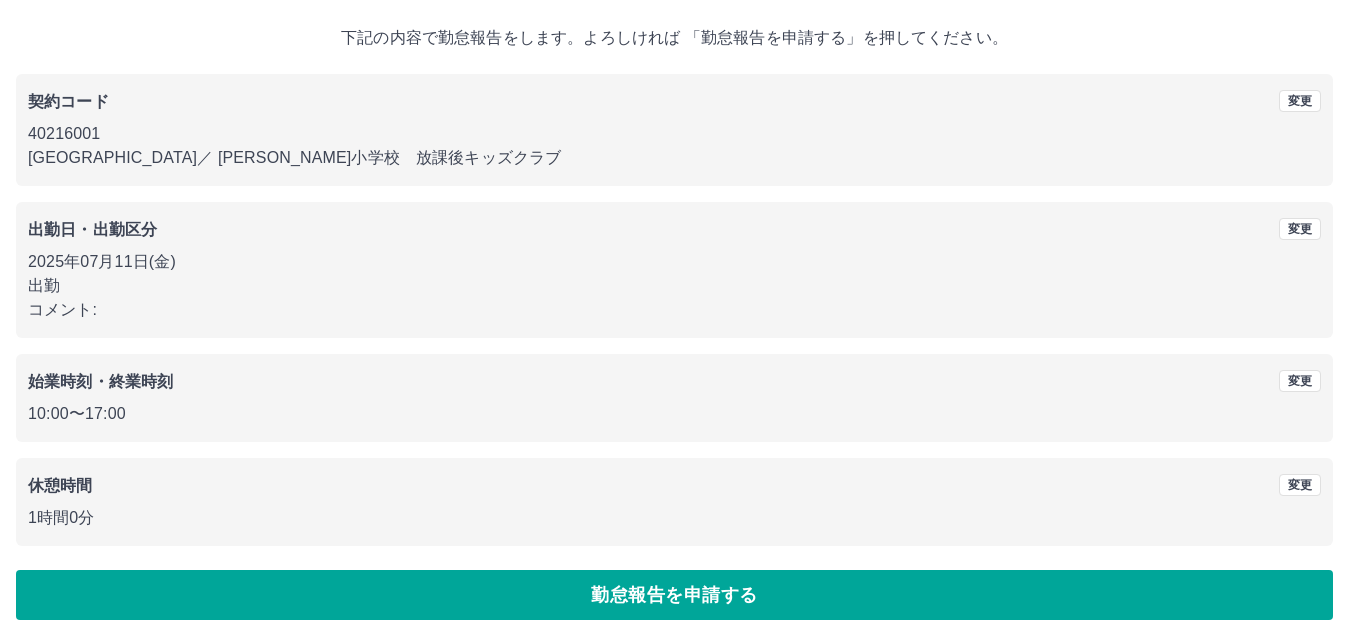 scroll, scrollTop: 108, scrollLeft: 0, axis: vertical 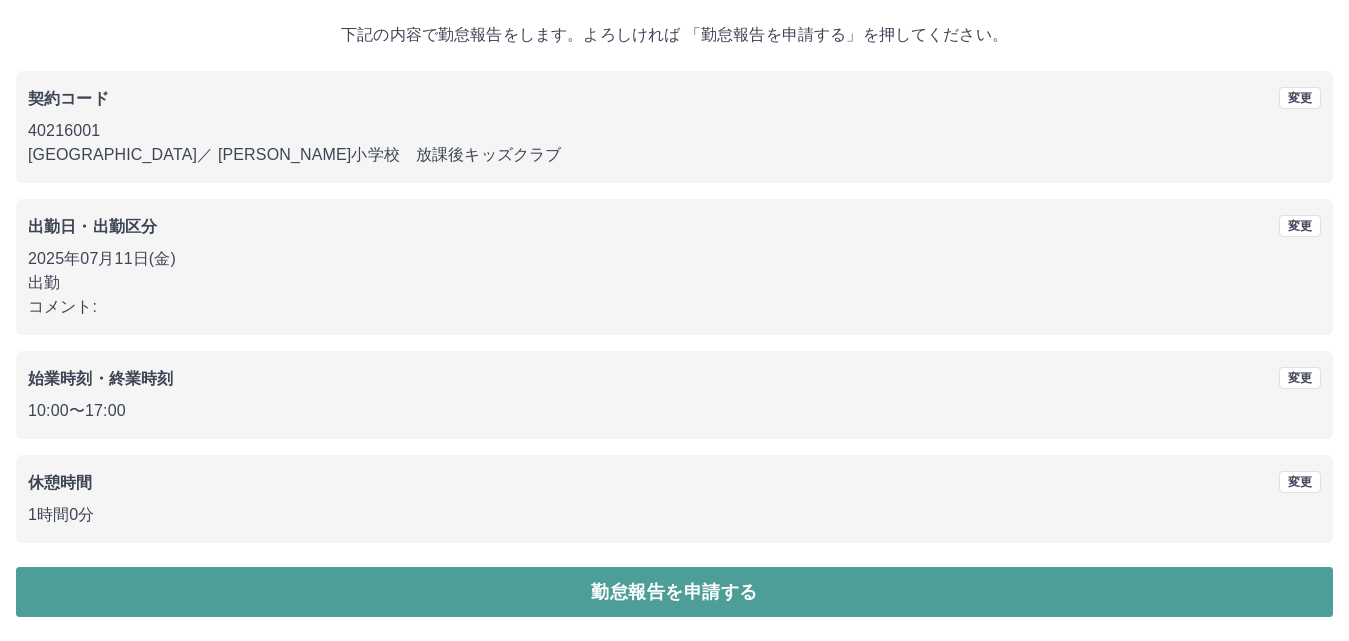 click on "勤怠報告を申請する" at bounding box center [674, 592] 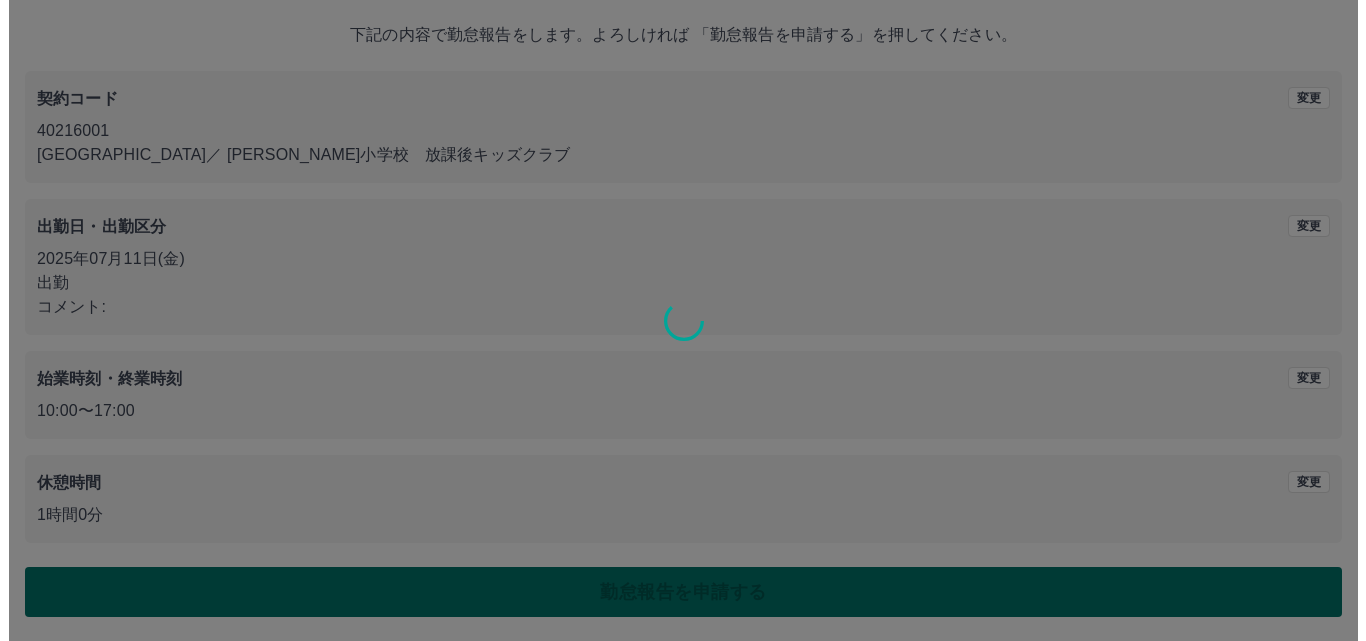 scroll, scrollTop: 0, scrollLeft: 0, axis: both 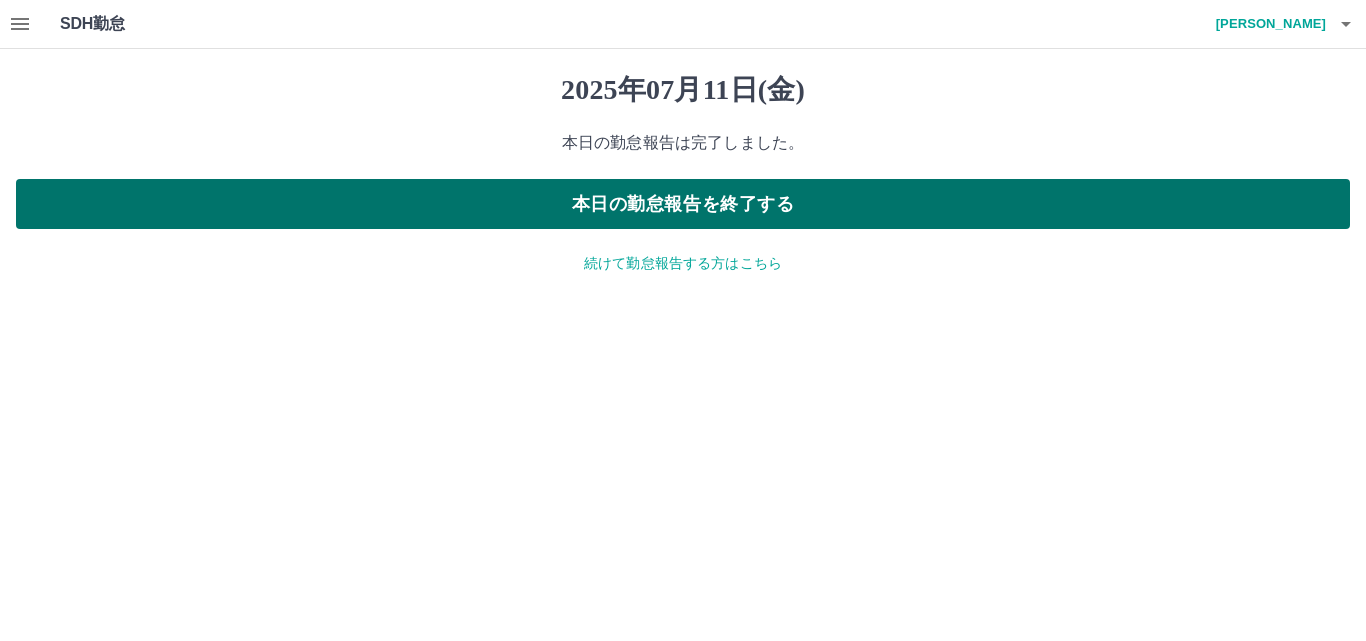 click on "本日の勤怠報告を終了する" at bounding box center (683, 204) 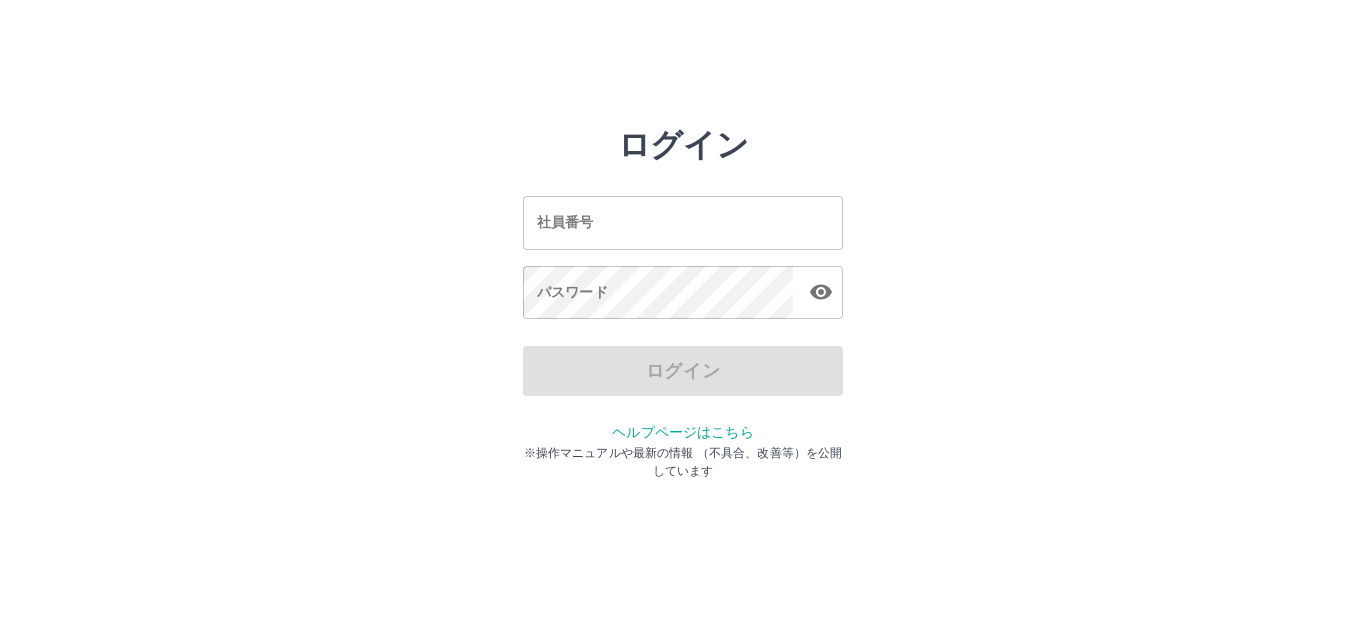 scroll, scrollTop: 0, scrollLeft: 0, axis: both 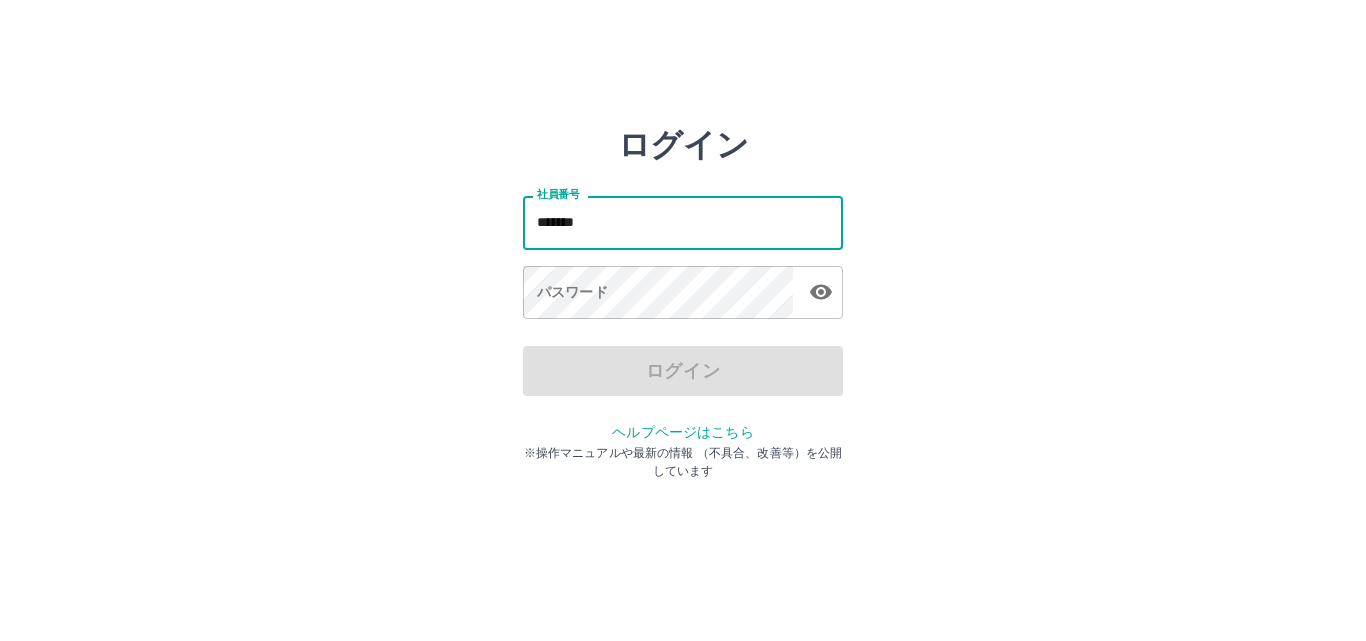 type on "*******" 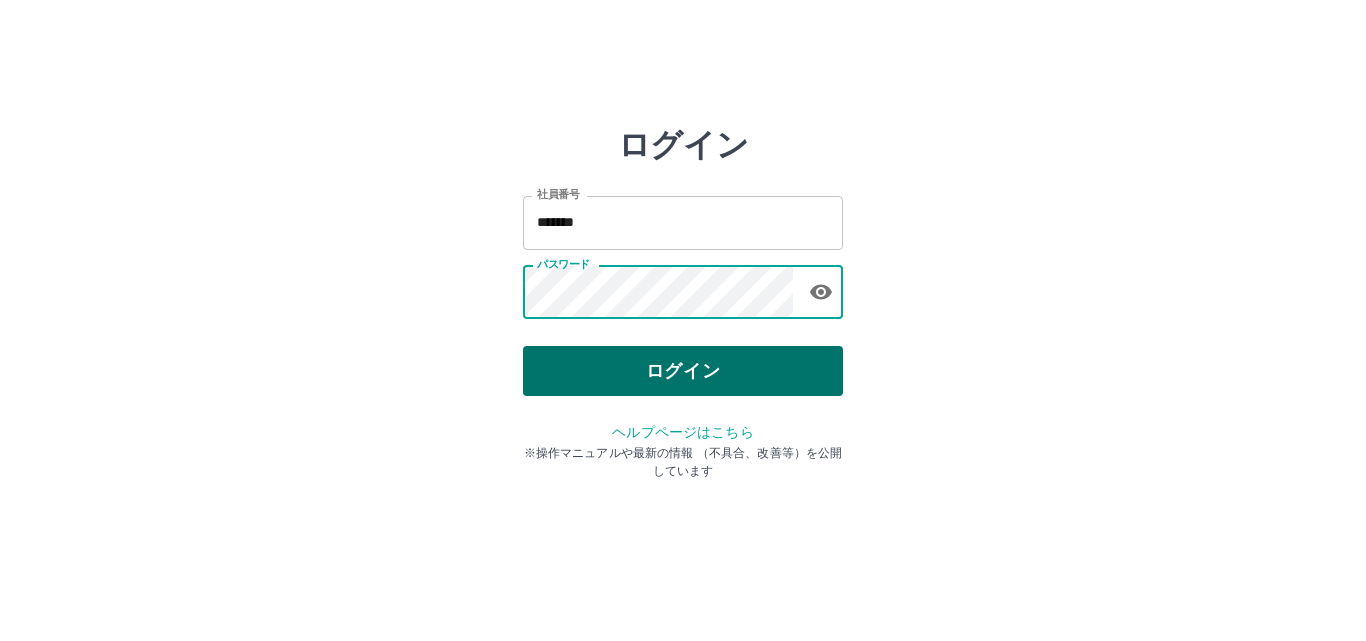 click on "ログイン" at bounding box center [683, 371] 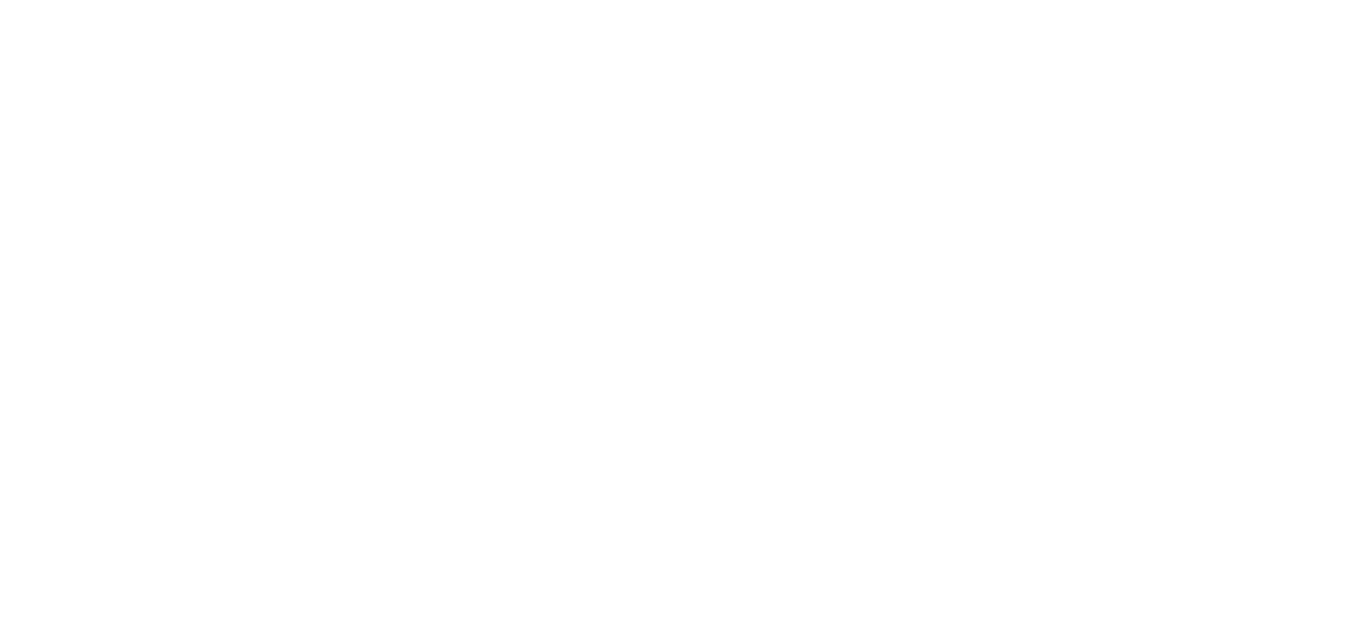scroll, scrollTop: 0, scrollLeft: 0, axis: both 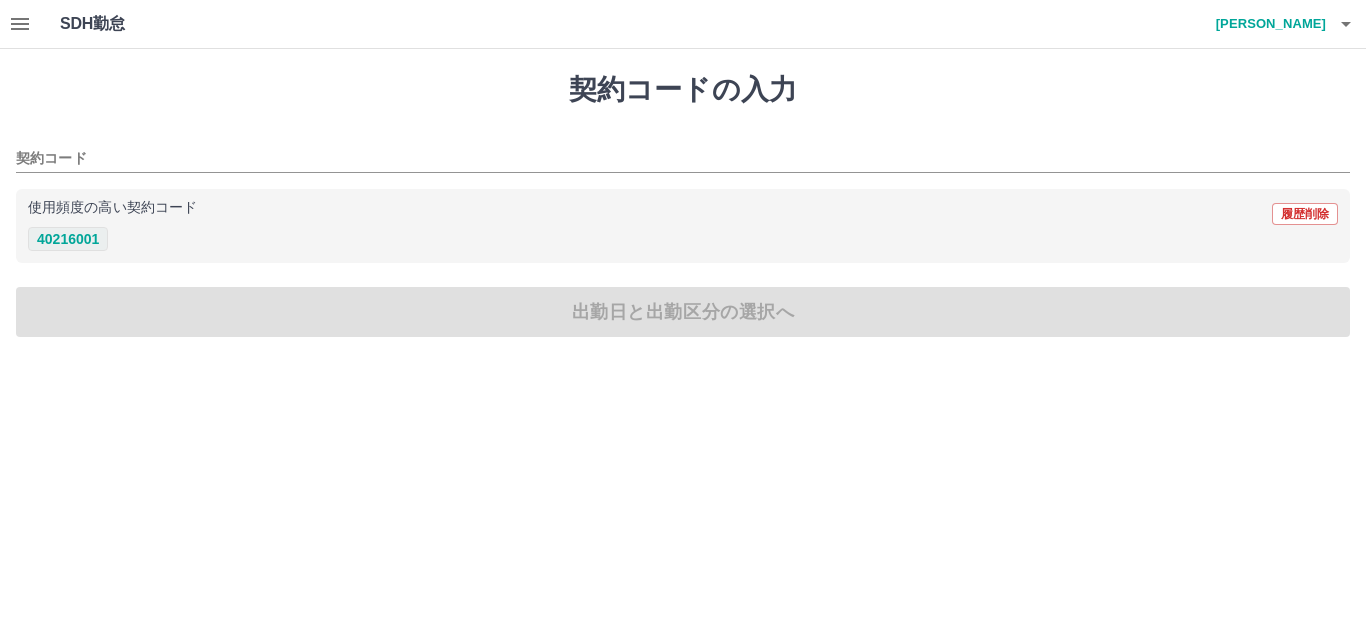 click on "40216001" at bounding box center (68, 239) 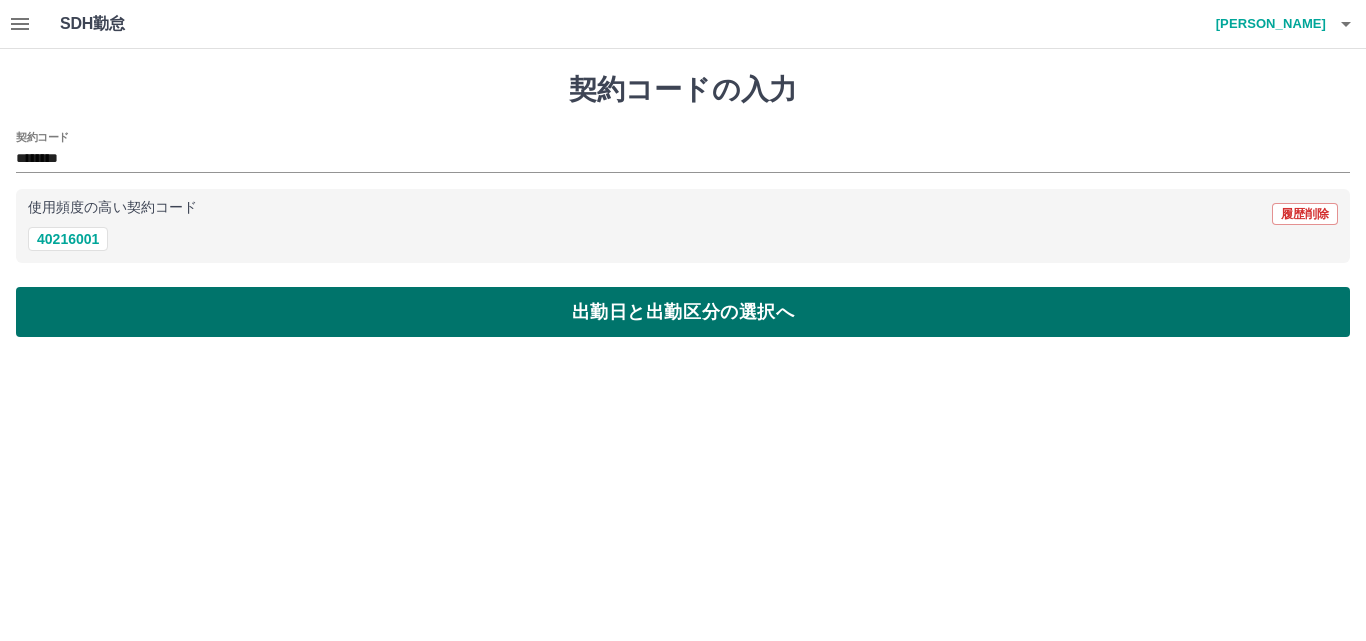 click on "出勤日と出勤区分の選択へ" at bounding box center (683, 312) 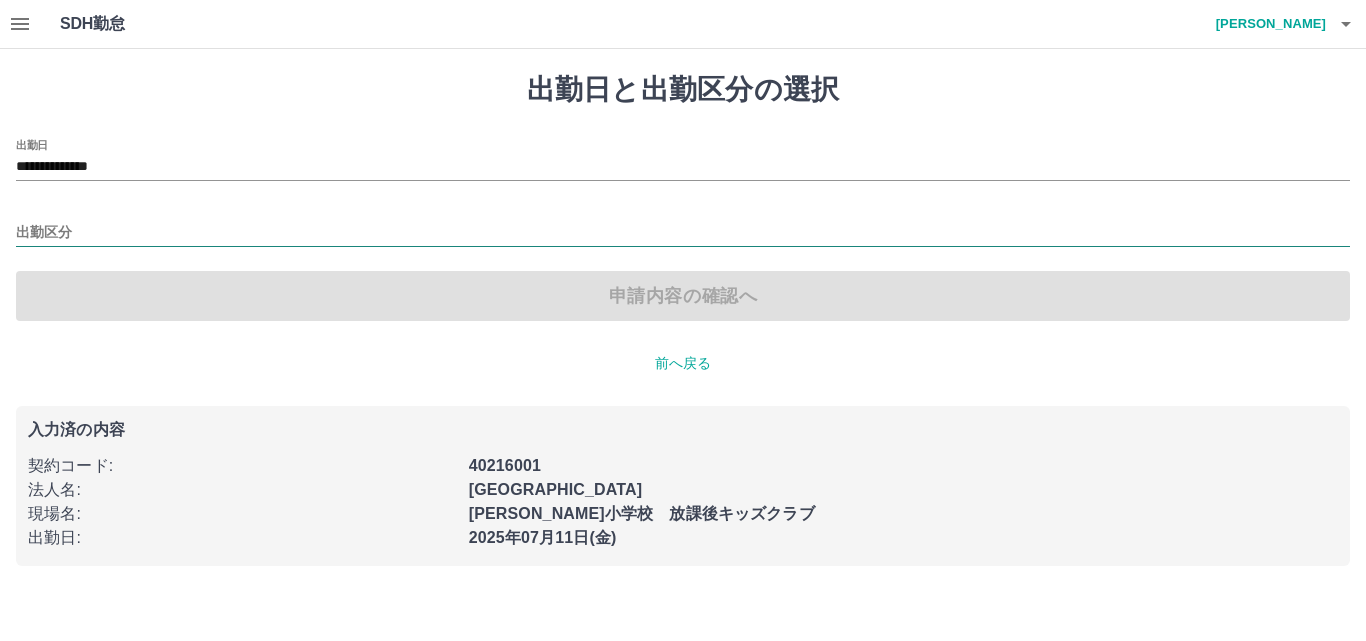 click on "出勤区分" at bounding box center (683, 233) 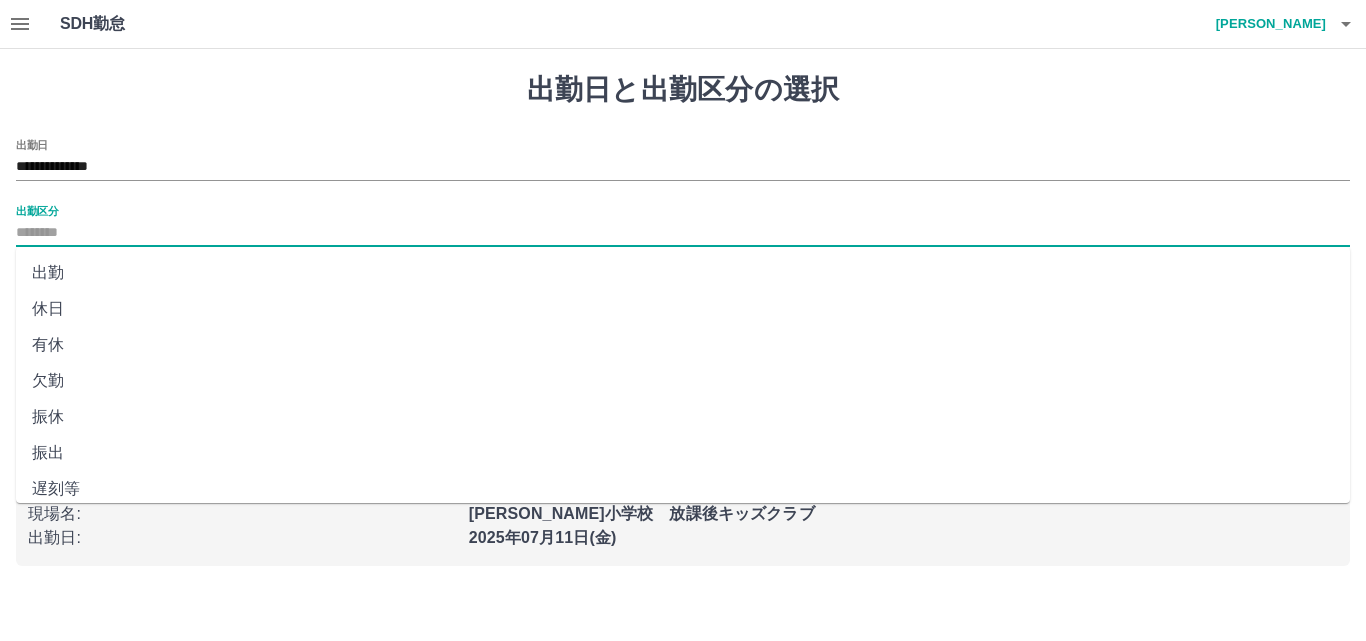 click on "出勤" at bounding box center (683, 273) 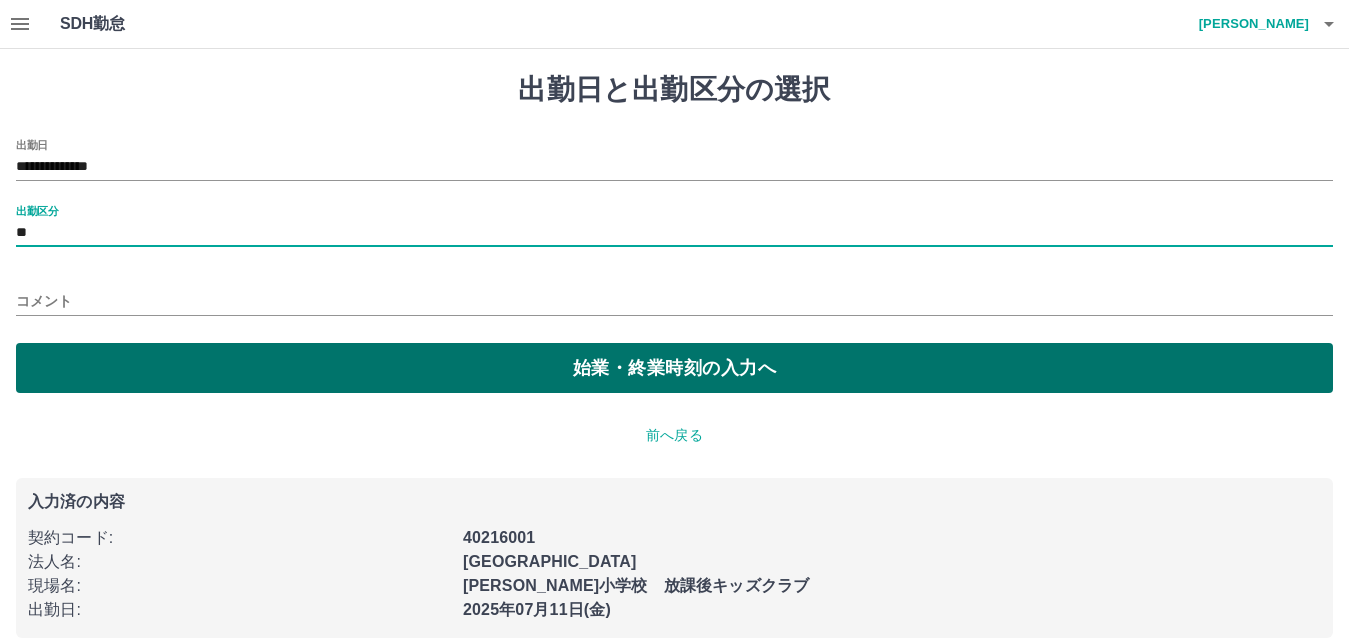 click on "始業・終業時刻の入力へ" at bounding box center (674, 368) 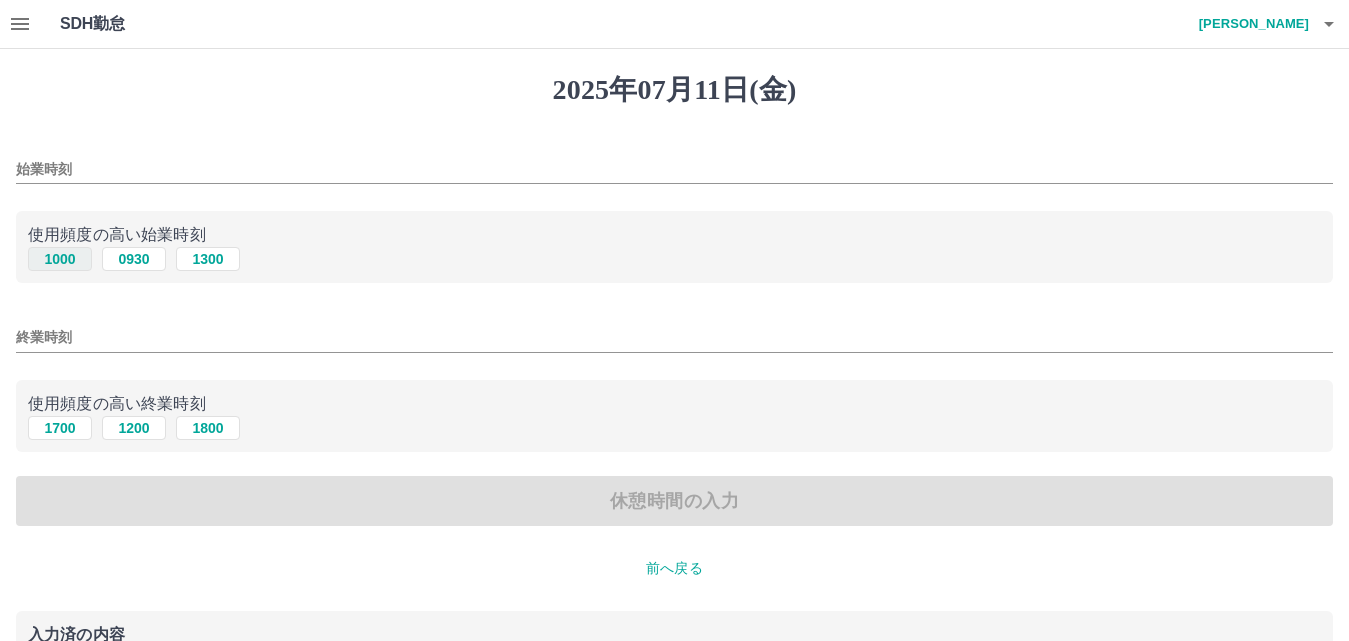 click on "1000" at bounding box center [60, 259] 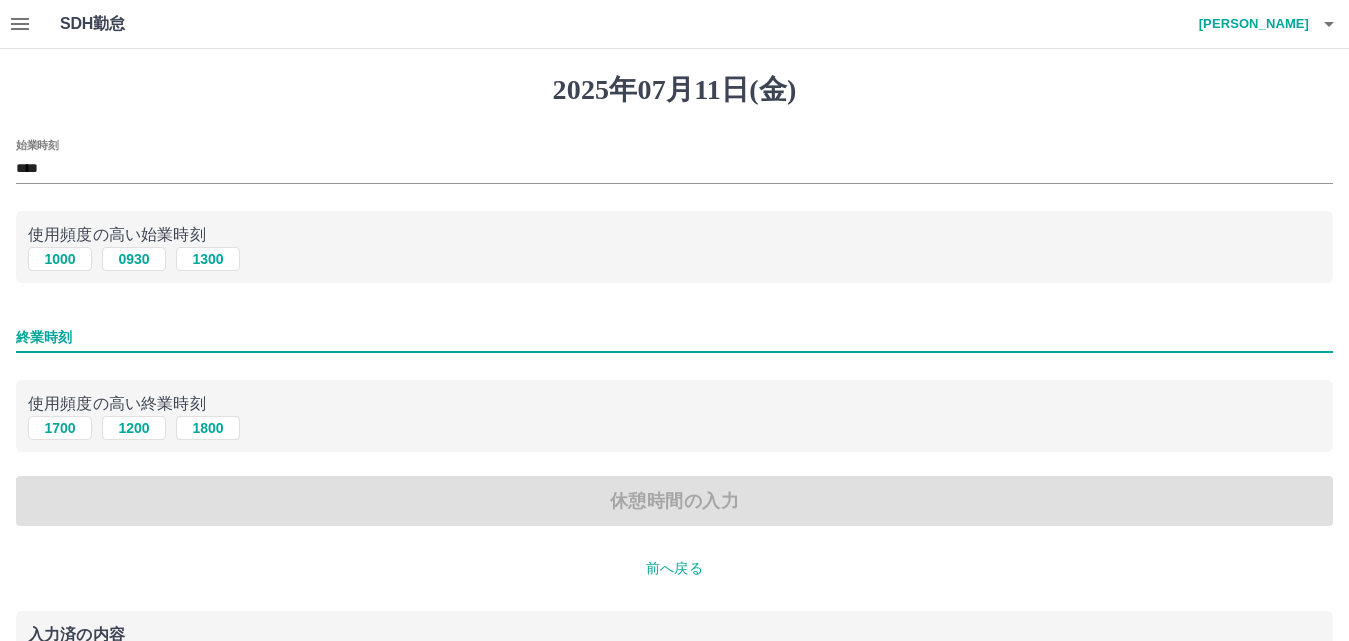 click on "終業時刻" at bounding box center (674, 337) 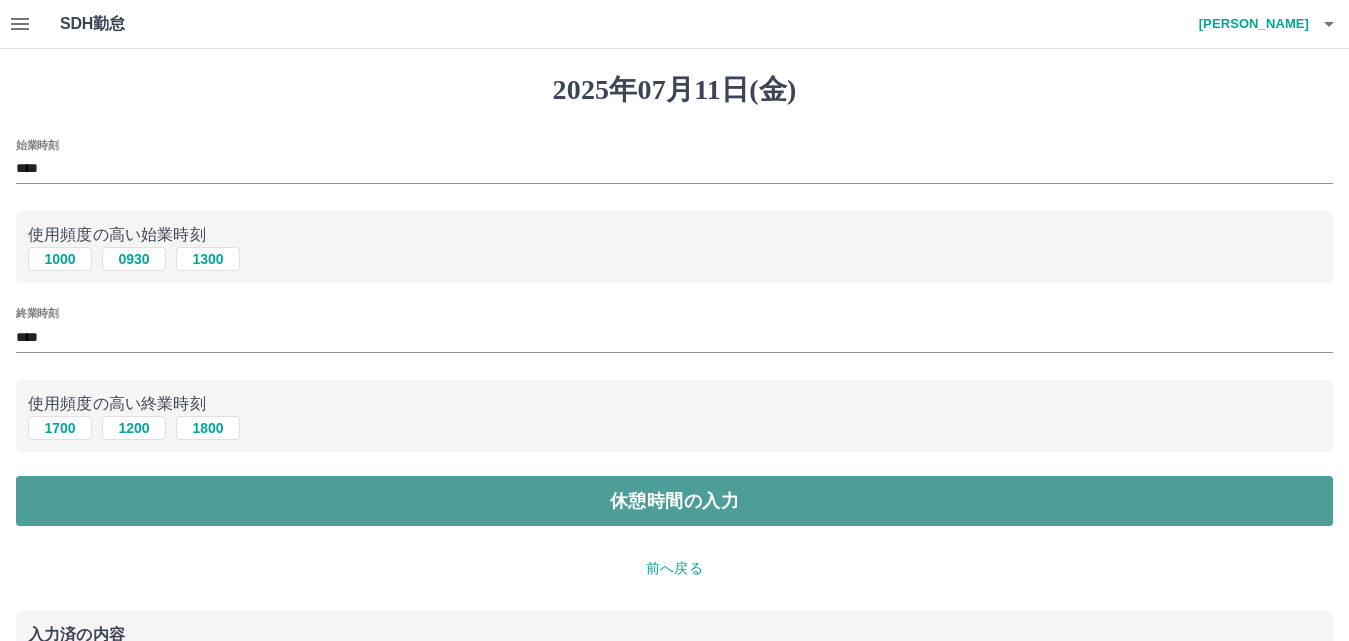 click on "休憩時間の入力" at bounding box center (674, 501) 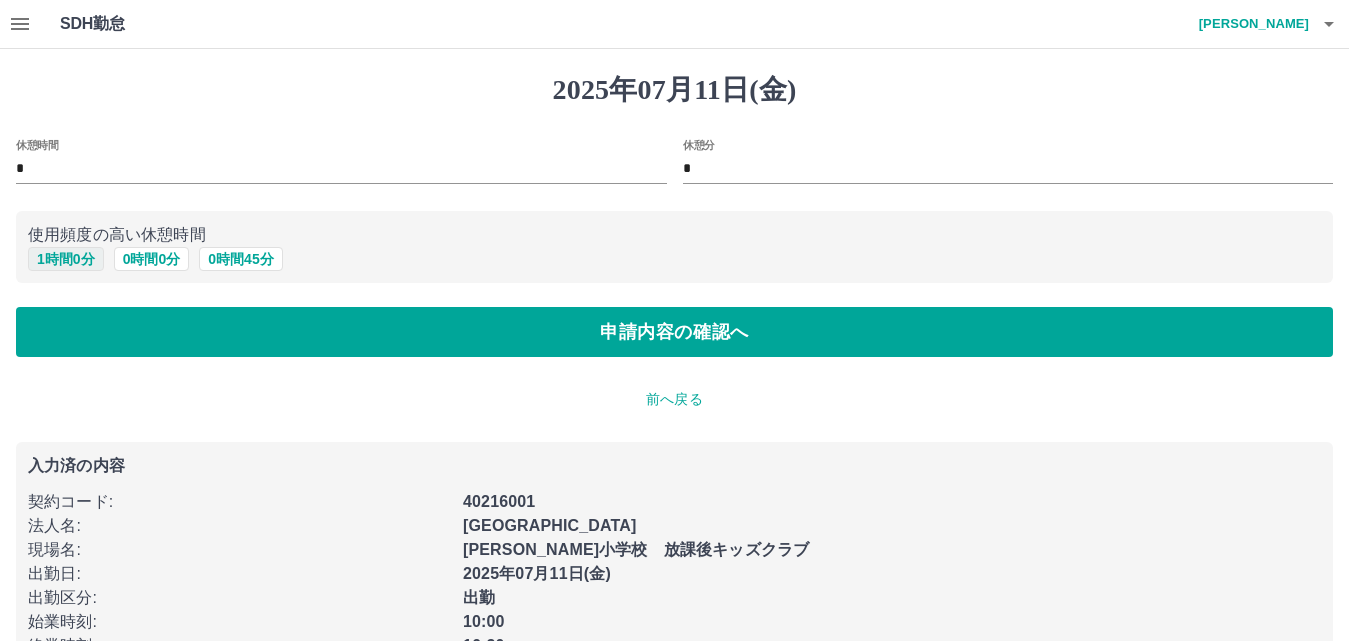 click on "1 時間 0 分" at bounding box center (66, 259) 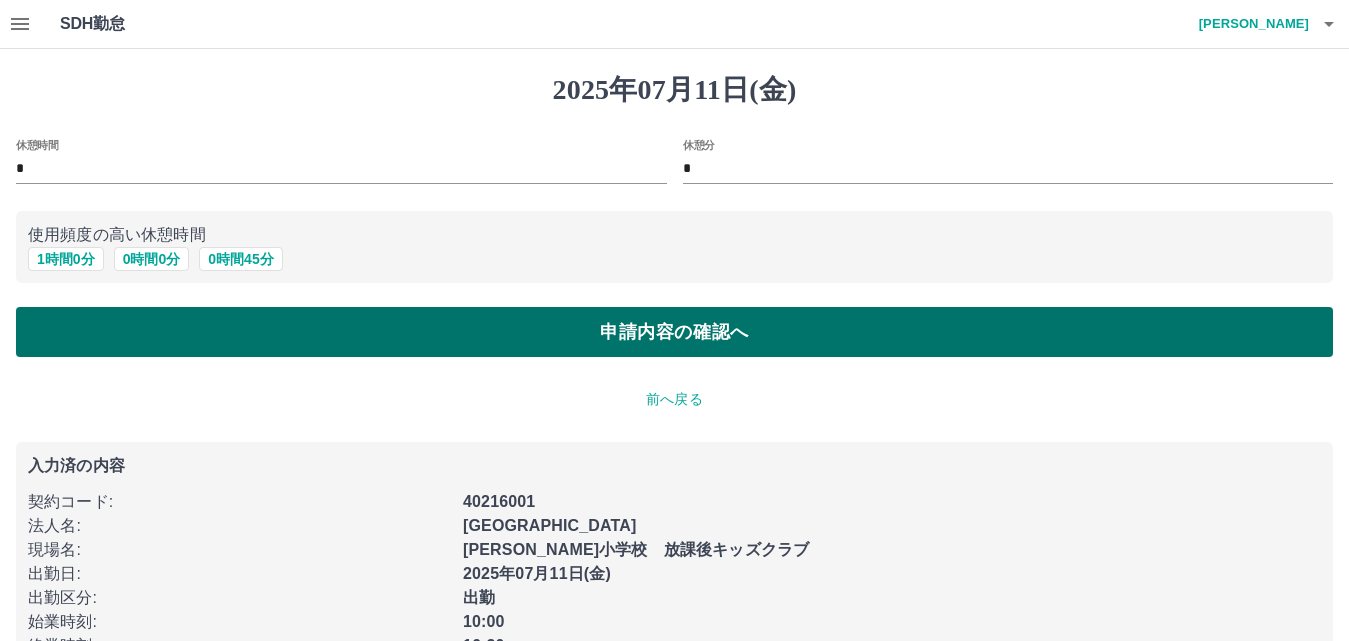 click on "申請内容の確認へ" at bounding box center (674, 332) 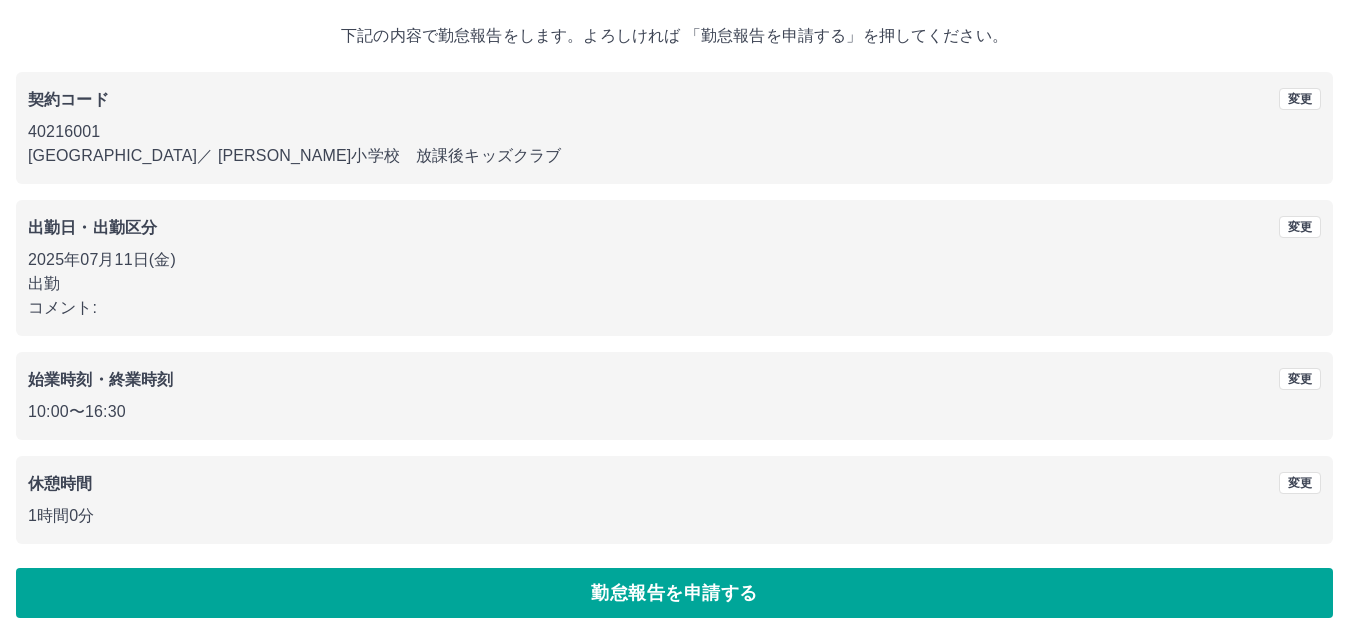 scroll, scrollTop: 108, scrollLeft: 0, axis: vertical 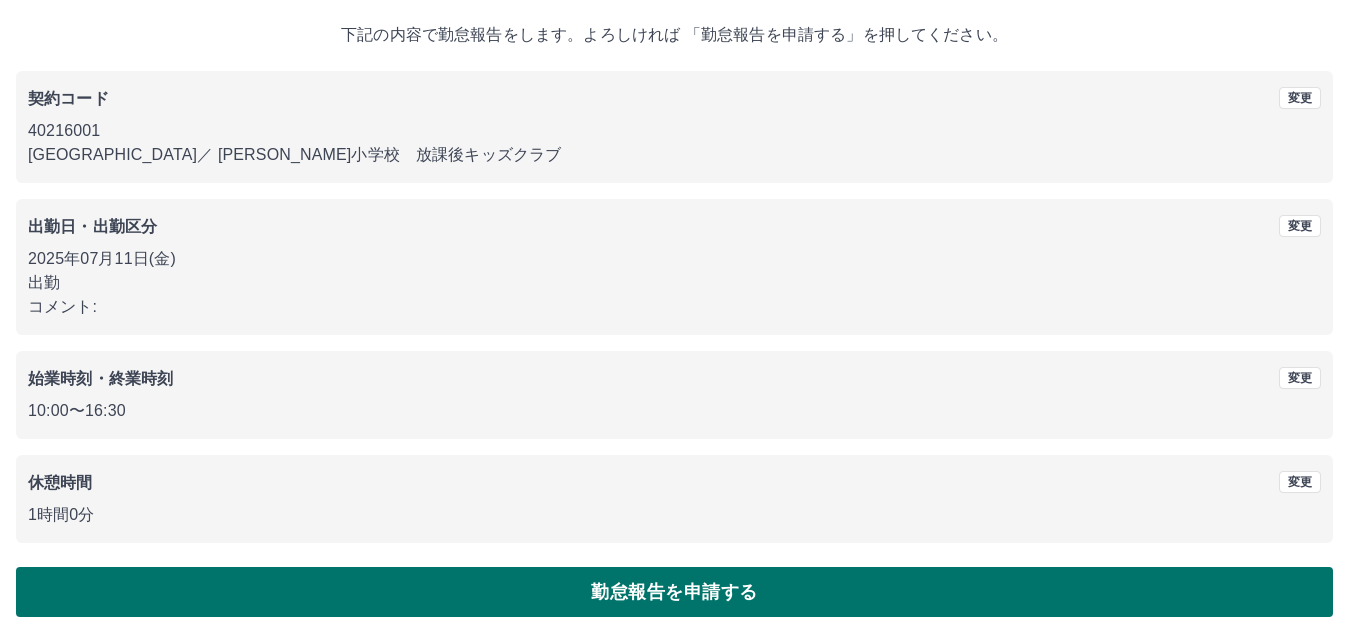 click on "勤怠報告を申請する" at bounding box center (674, 592) 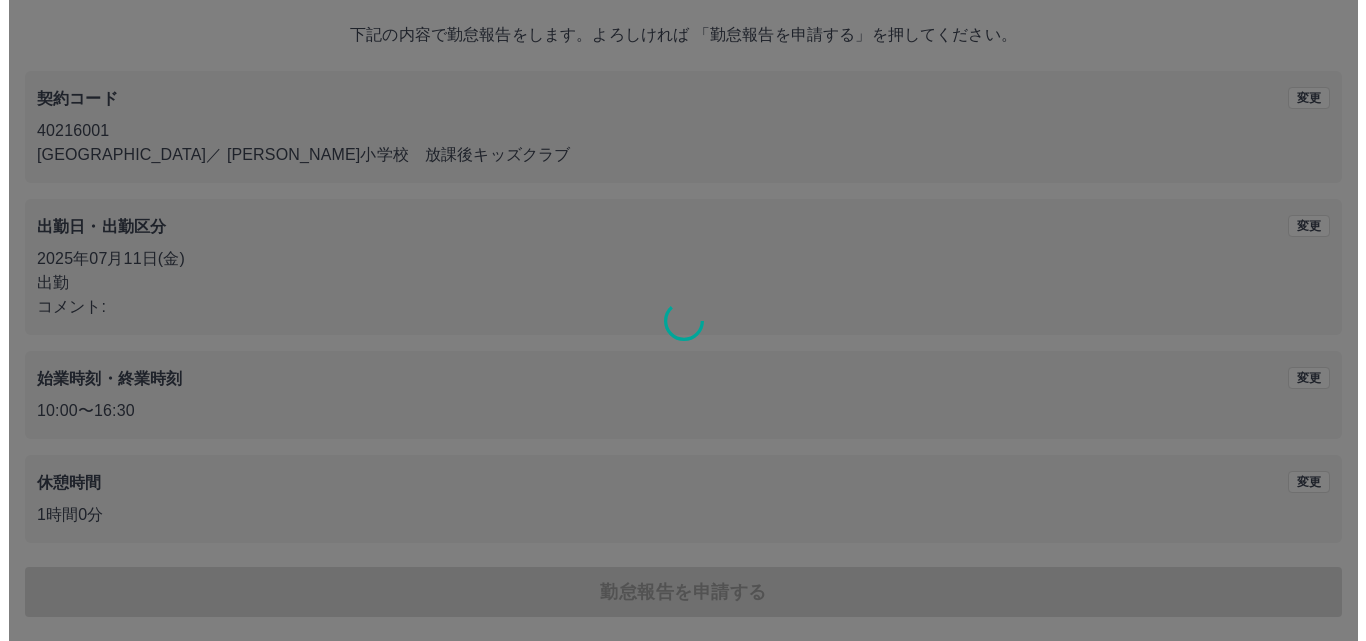 scroll, scrollTop: 0, scrollLeft: 0, axis: both 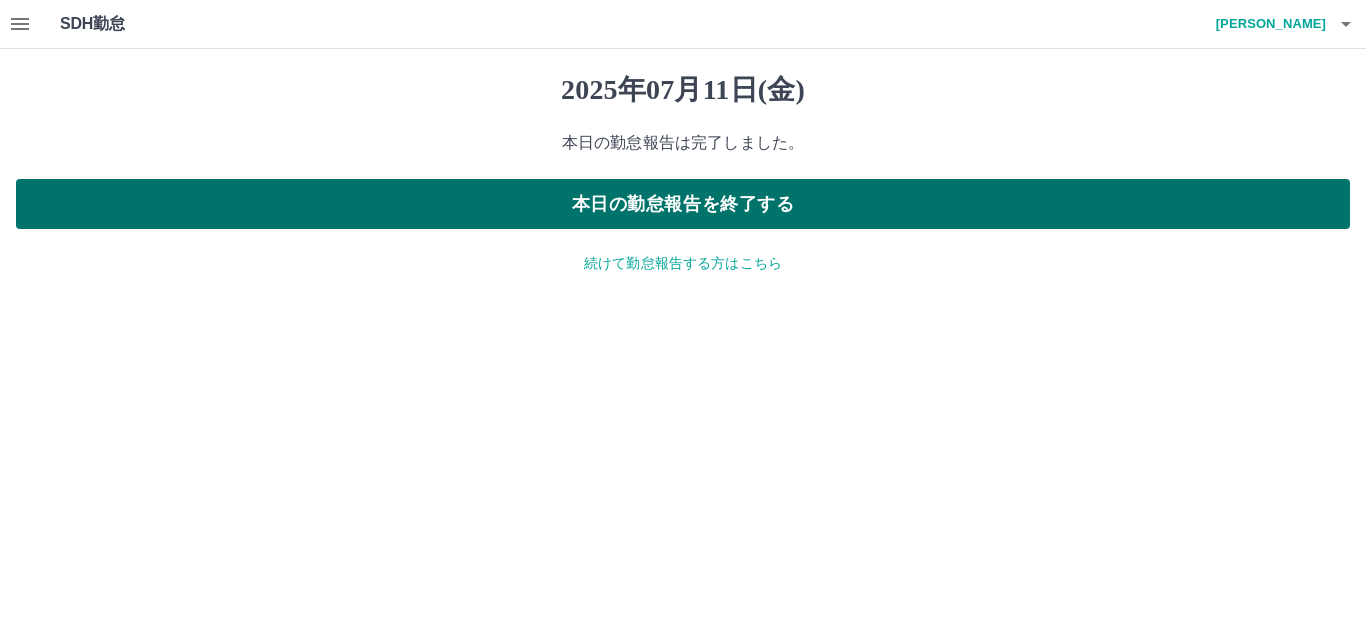 click on "本日の勤怠報告を終了する" at bounding box center [683, 204] 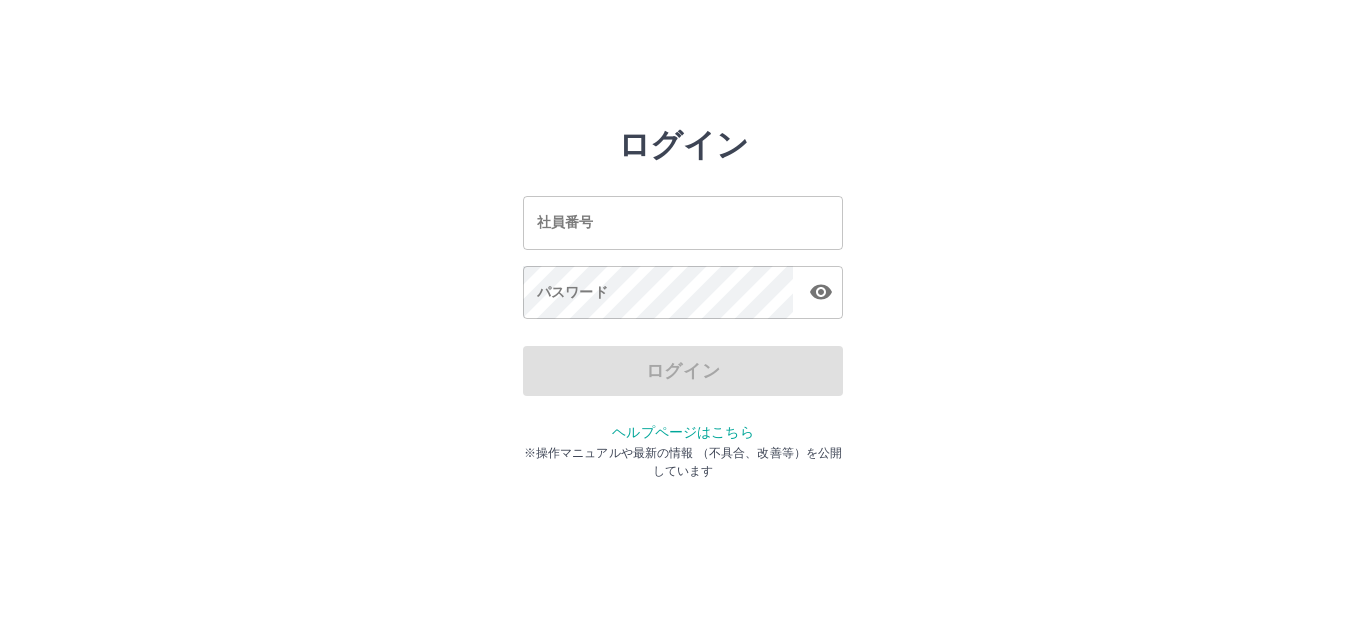 scroll, scrollTop: 0, scrollLeft: 0, axis: both 